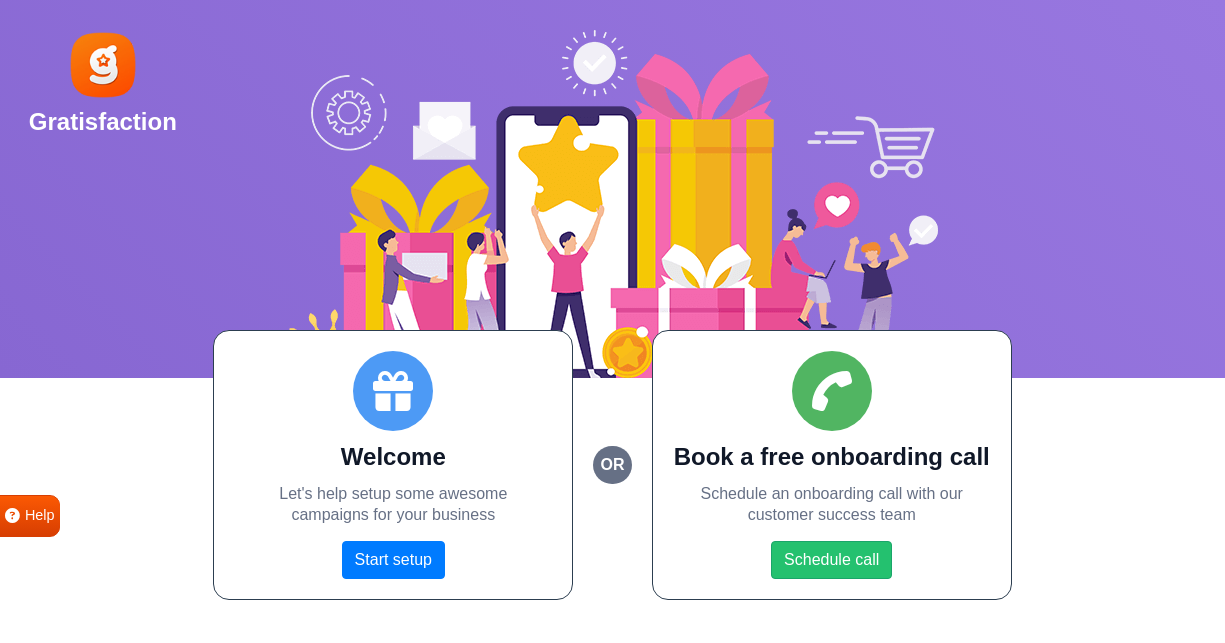 scroll, scrollTop: 0, scrollLeft: 0, axis: both 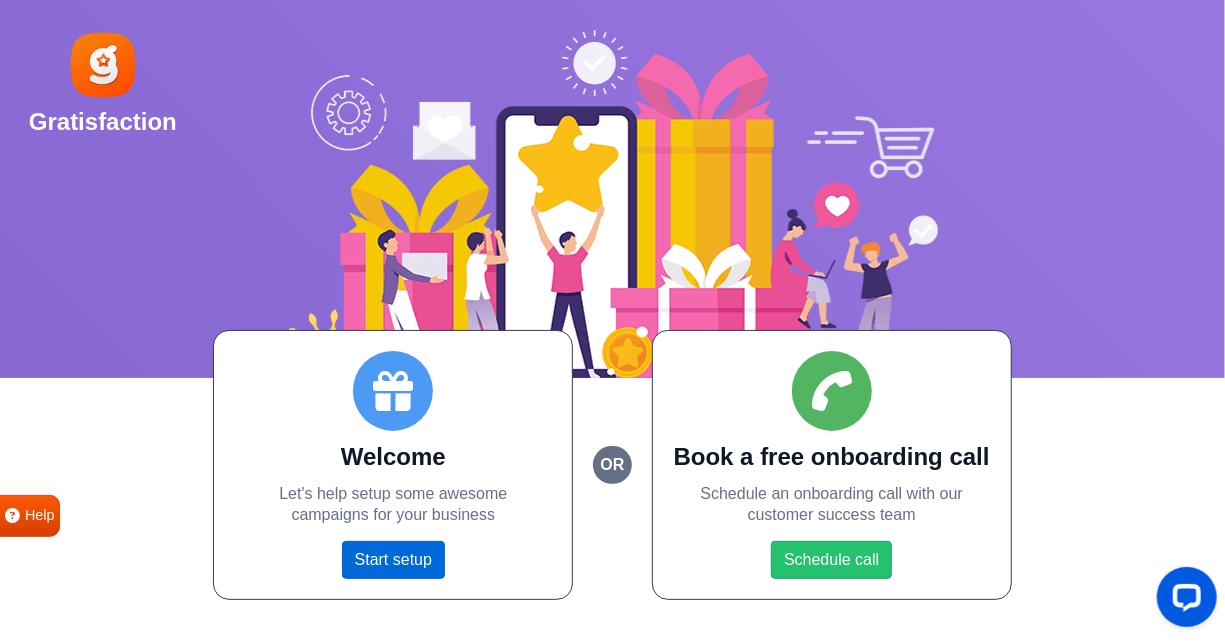 click on "Start setup" at bounding box center [393, 560] 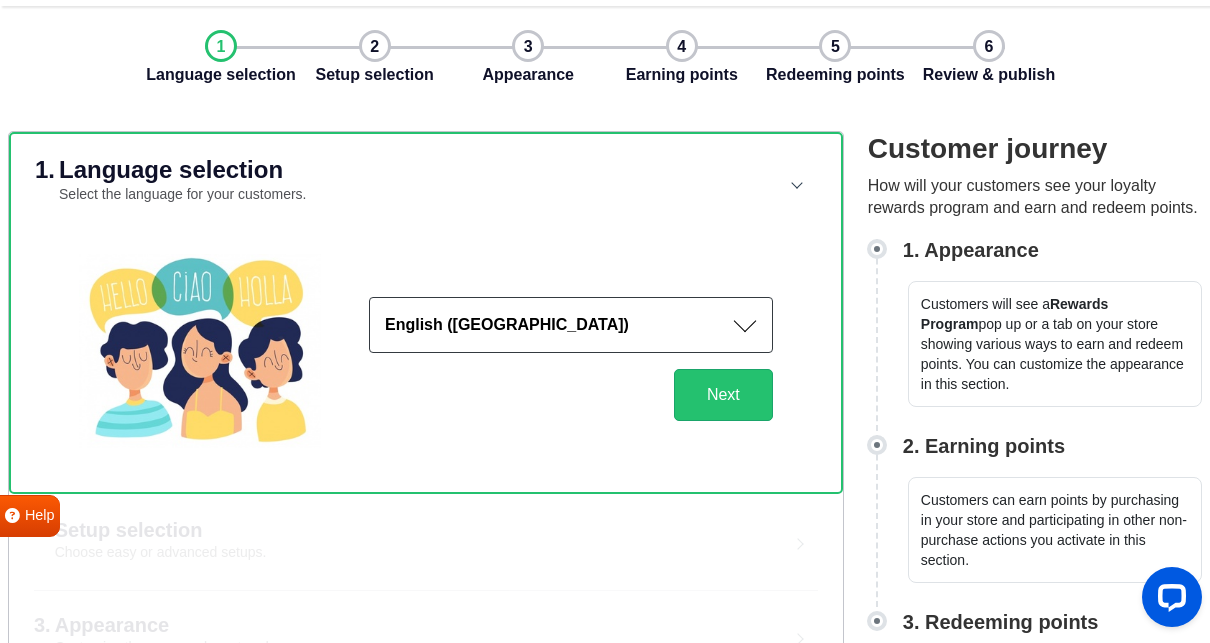 scroll, scrollTop: 74, scrollLeft: 0, axis: vertical 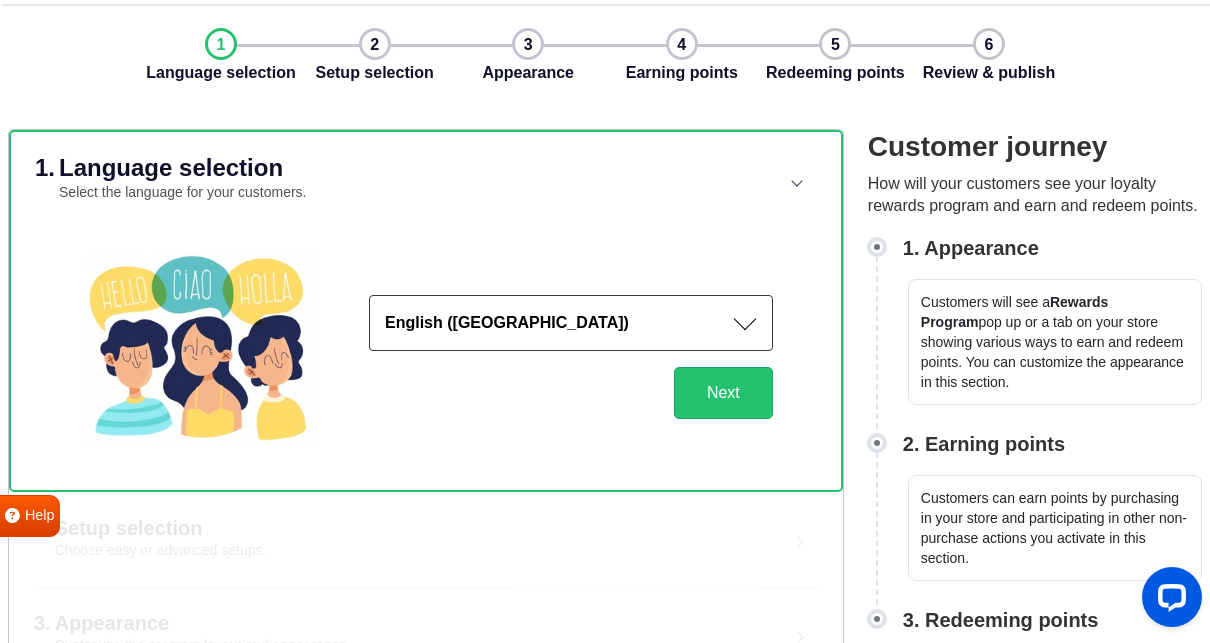 click on "English ([GEOGRAPHIC_DATA])" at bounding box center (571, 323) 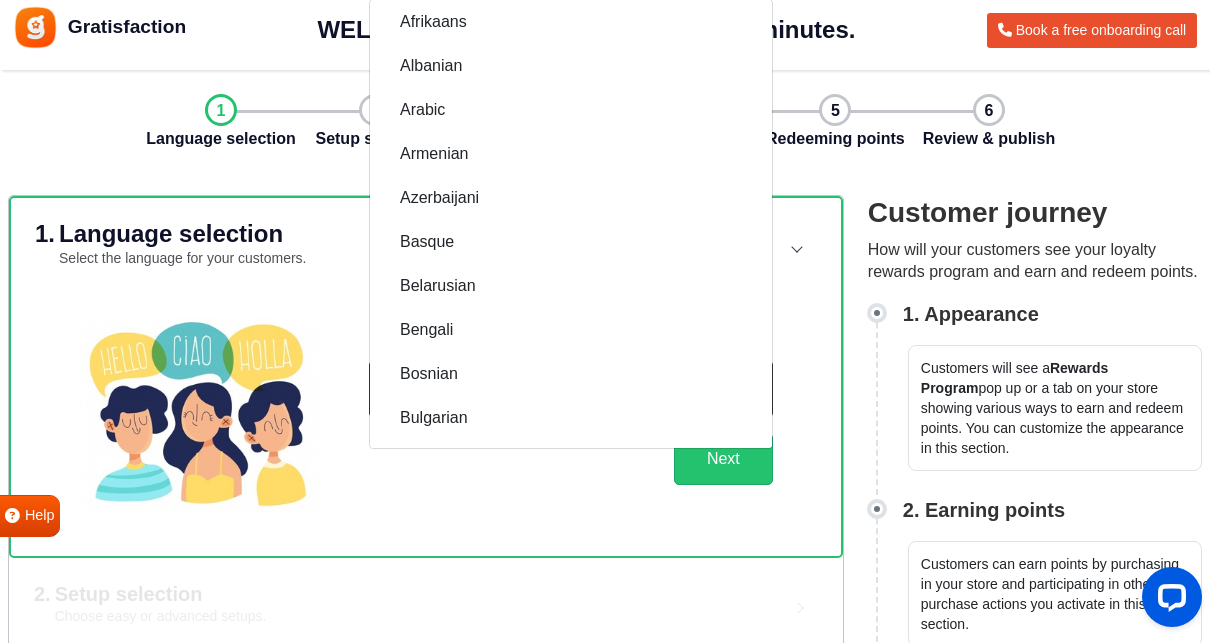 scroll, scrollTop: 0, scrollLeft: 0, axis: both 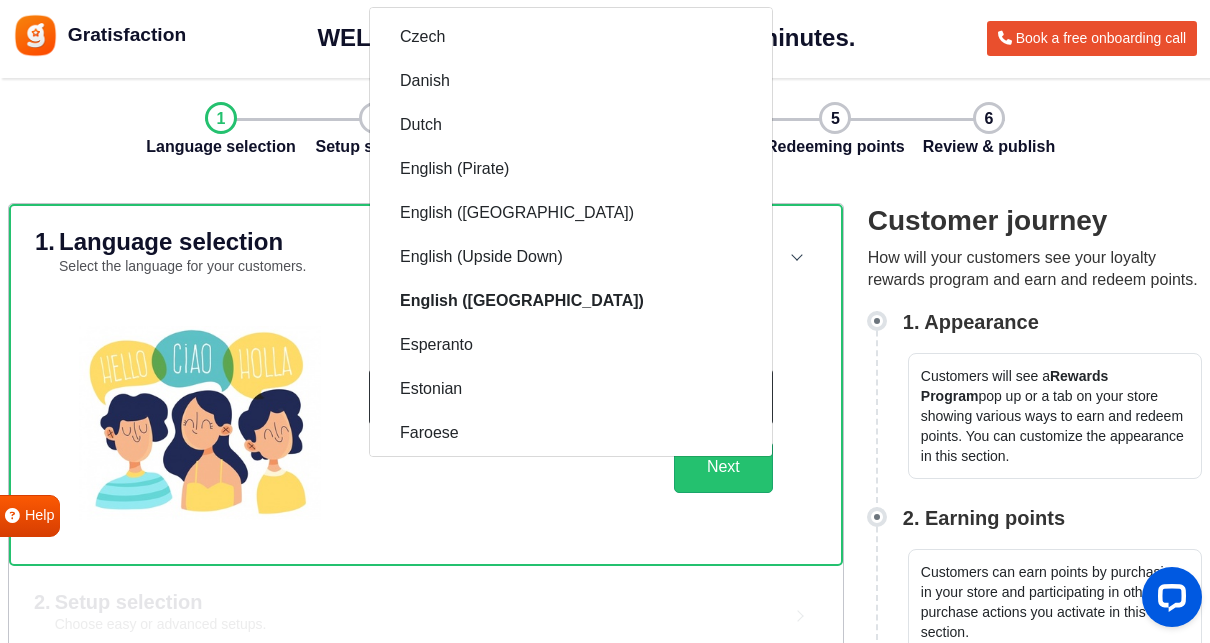 click on "English (US) Afrikaans Albanian Arabic Armenian Azerbaijani Basque Belarusian Bengali Bosnian Bulgarian Burmese (Myanmar) Catalan Croatian Czech Danish Dutch English (Pirate) English (UK) English (Upside Down) English (US) Esperanto Estonian Faroese Filipino Finnish French (Canada) French (France) Frisian Galician Georgian German Greek Hebrew Hindi Hungarian Icelandic Indonesian Irish Italian Japanese Khmer Korean Kurdish Latin Latvian Leet Speak Lithuanian Macedonian Malay Malayalam Nepali Norwegian (bokmal) Norwegian (nynorsk) Pashto Persian Polish Portuguese (Brazil) Portuguese (Portugal) Punjabi Romanian Russian Serbian Simplified Chinese Slovak Slovenian Spanish Spanish (Spain) Swahili Swedish Tamil Telugu Thai Traditional Chinese Traditional Chinese (Hong Kong version) Turkish Ukrainian Vietnamese Welsh Next" at bounding box center [426, 423] 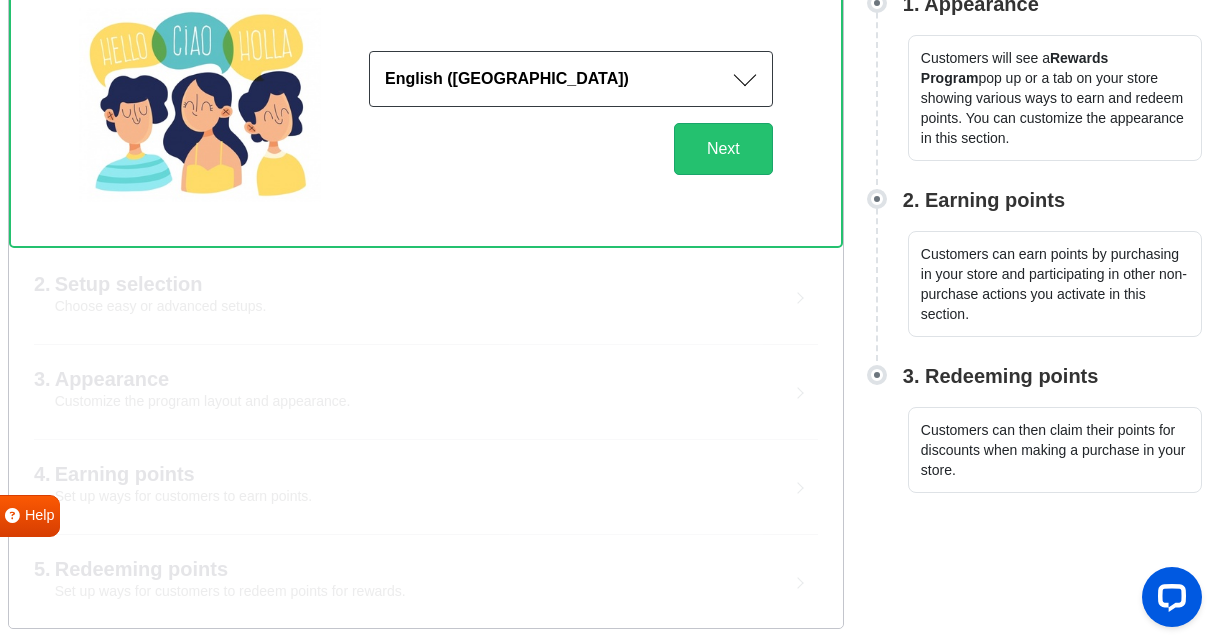 scroll, scrollTop: 308, scrollLeft: 0, axis: vertical 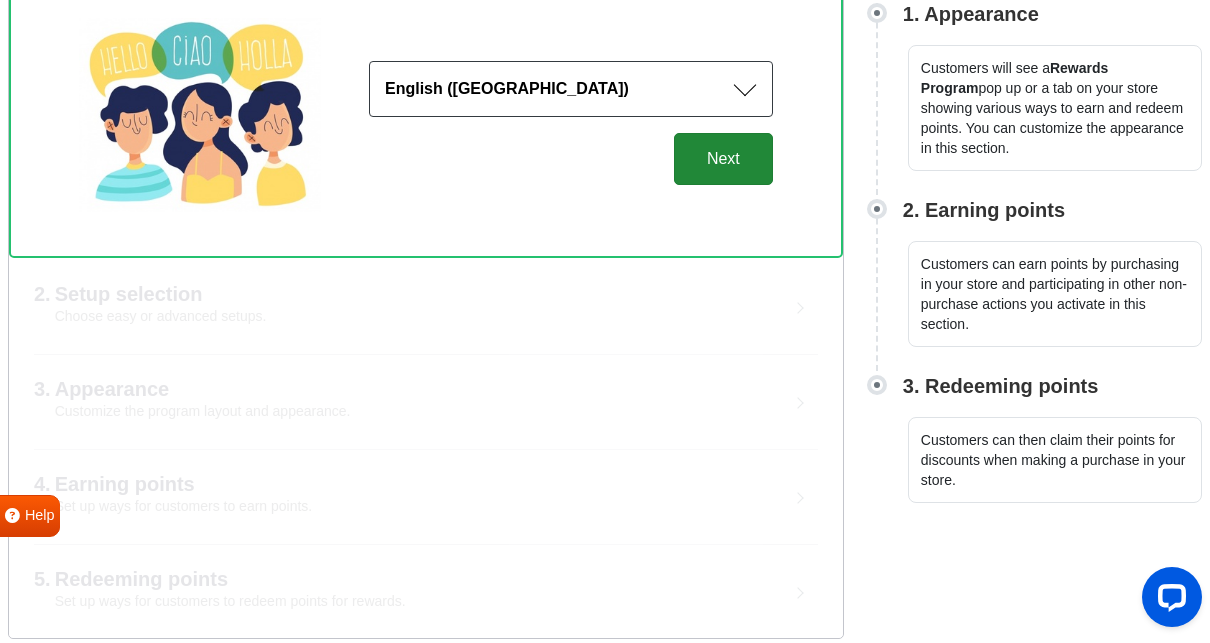 click on "Next" at bounding box center [723, 159] 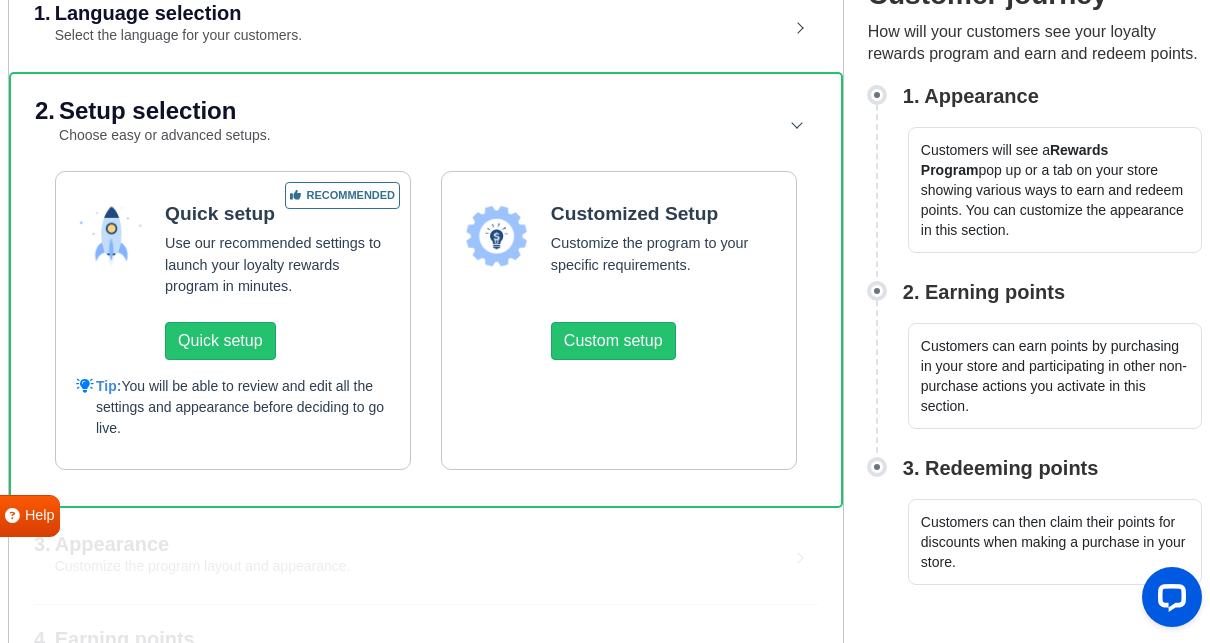 scroll, scrollTop: 224, scrollLeft: 0, axis: vertical 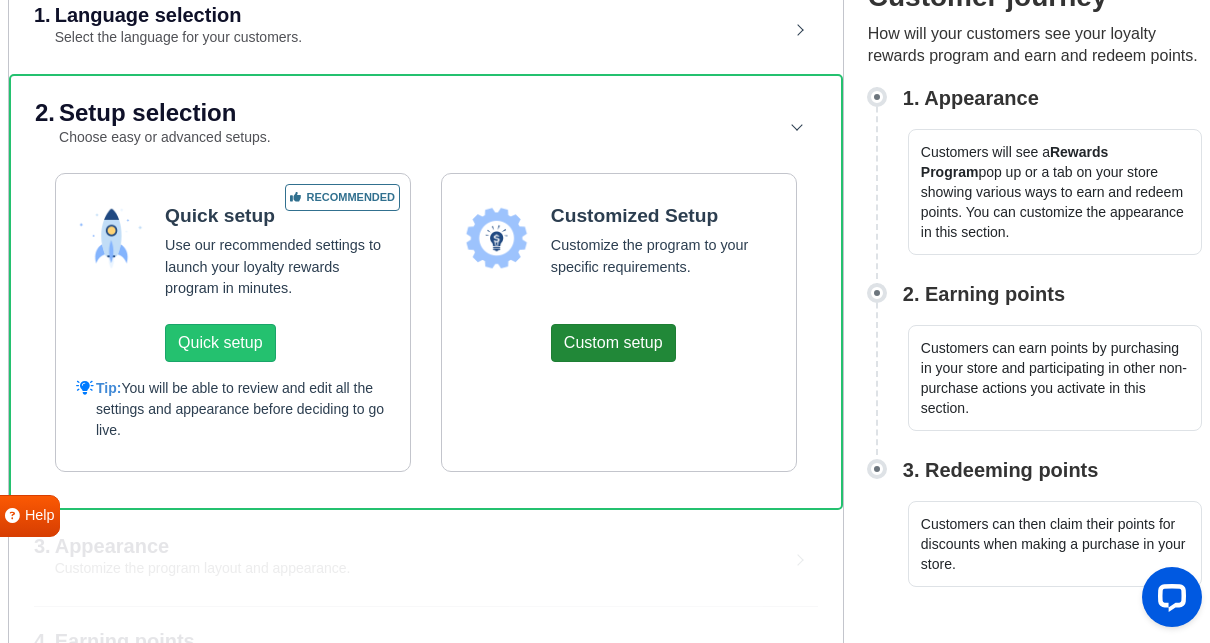 click on "Custom setup" at bounding box center (613, 343) 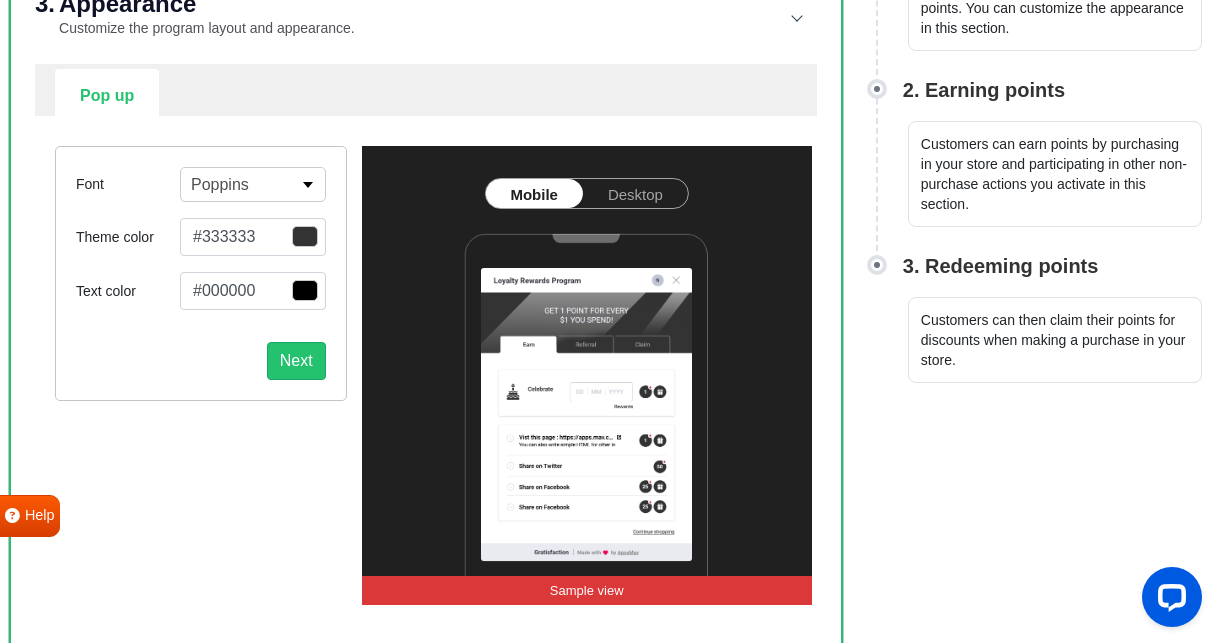 scroll, scrollTop: 426, scrollLeft: 0, axis: vertical 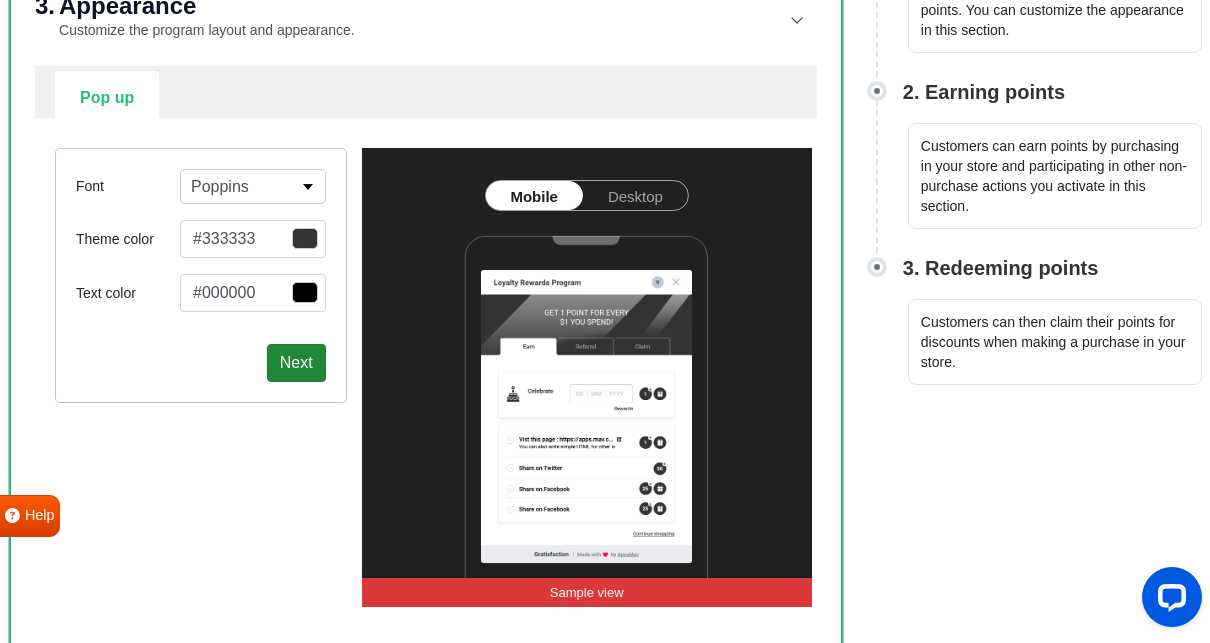 click on "Next" at bounding box center [296, 363] 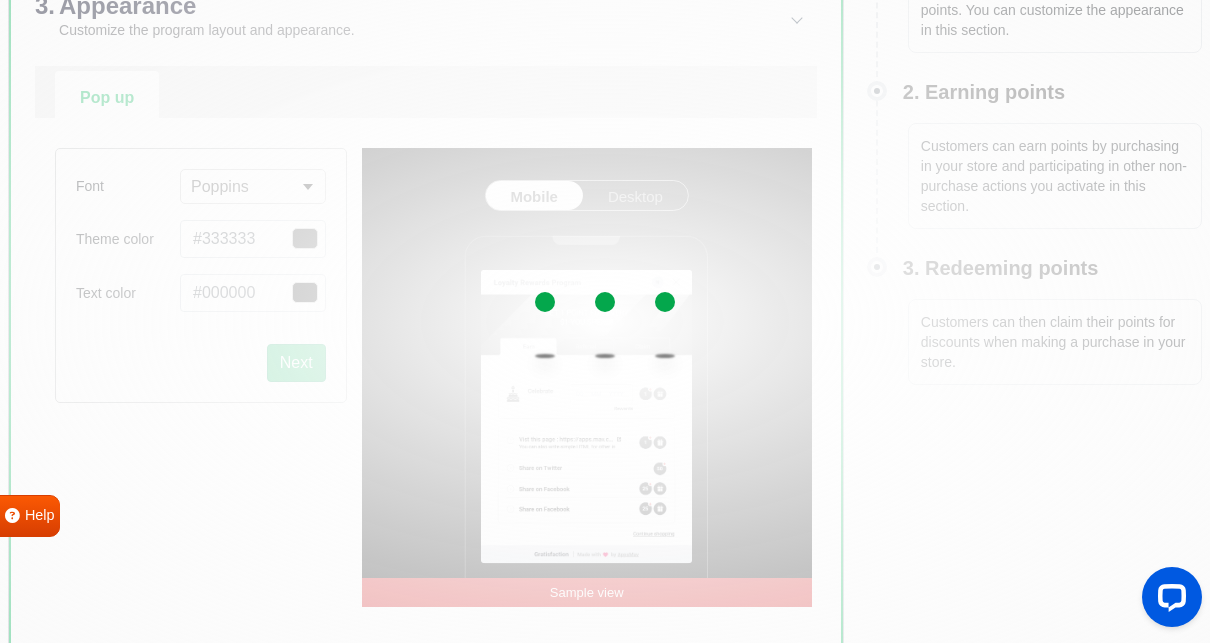 select on "right" 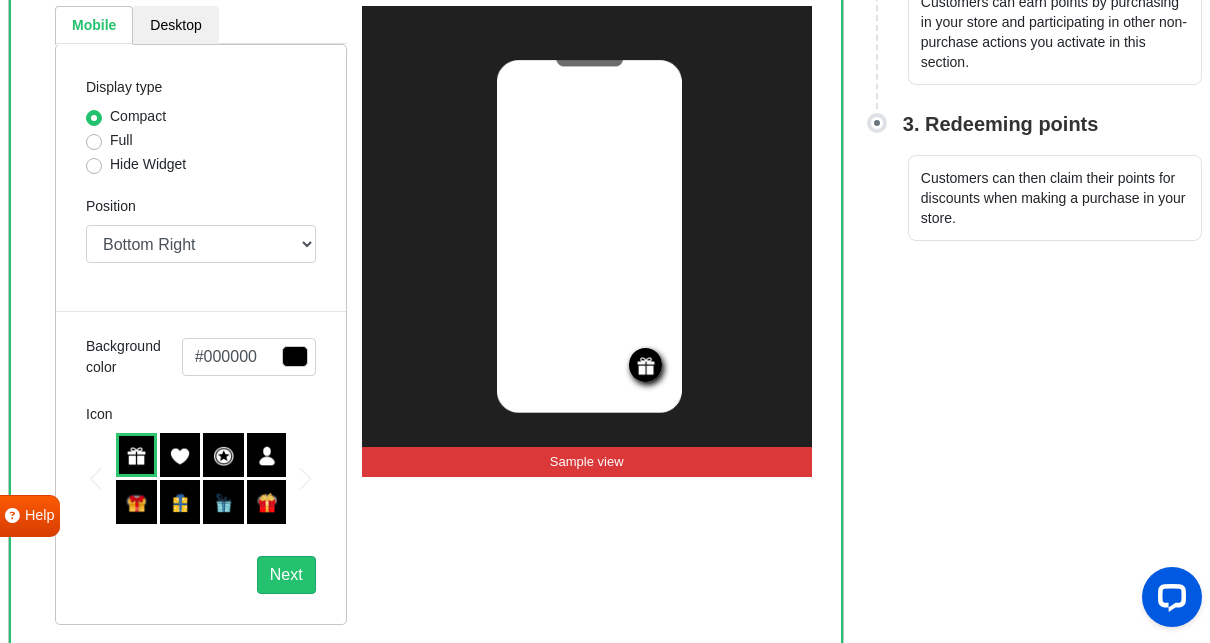 scroll, scrollTop: 562, scrollLeft: 0, axis: vertical 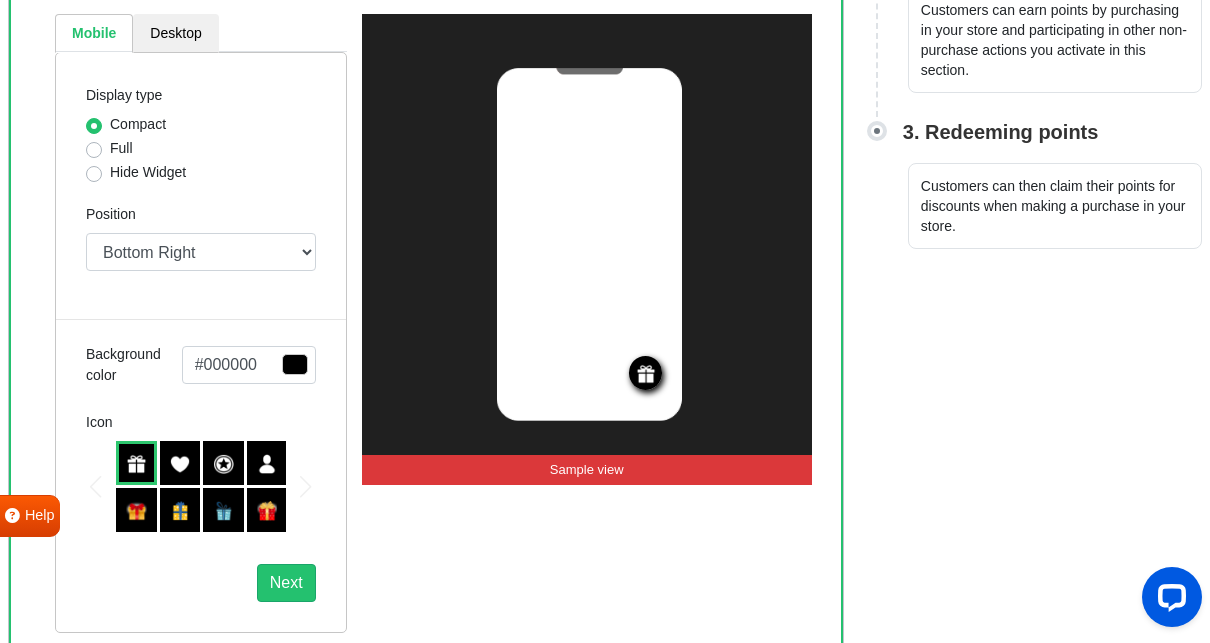 click on "Full" at bounding box center [121, 148] 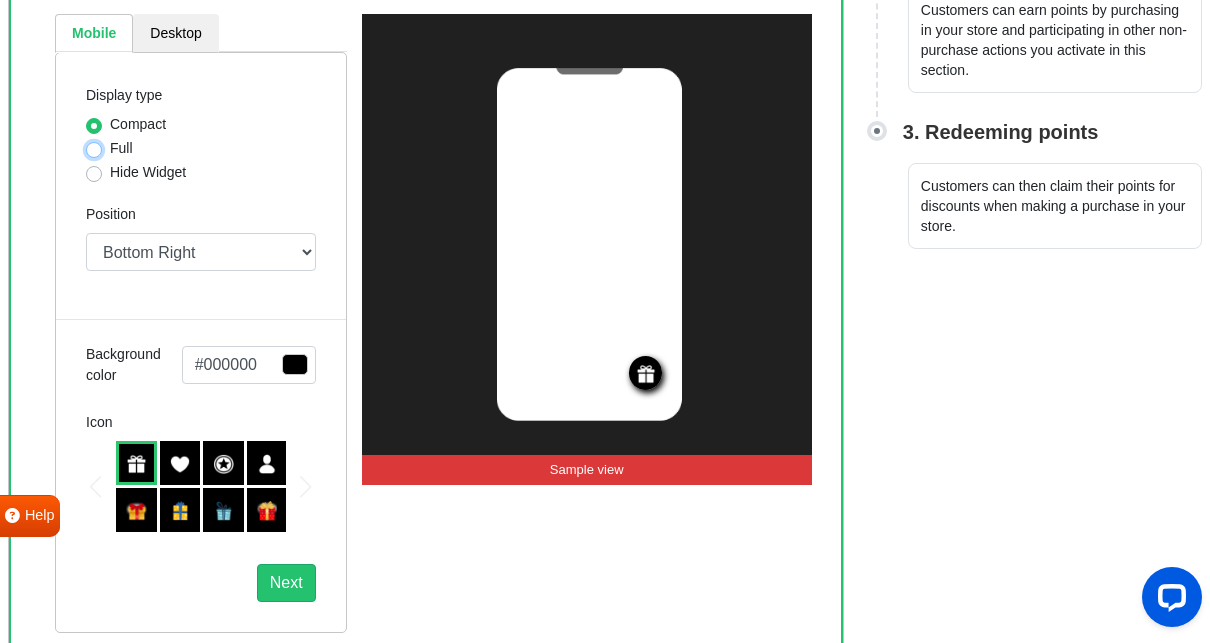 radio on "true" 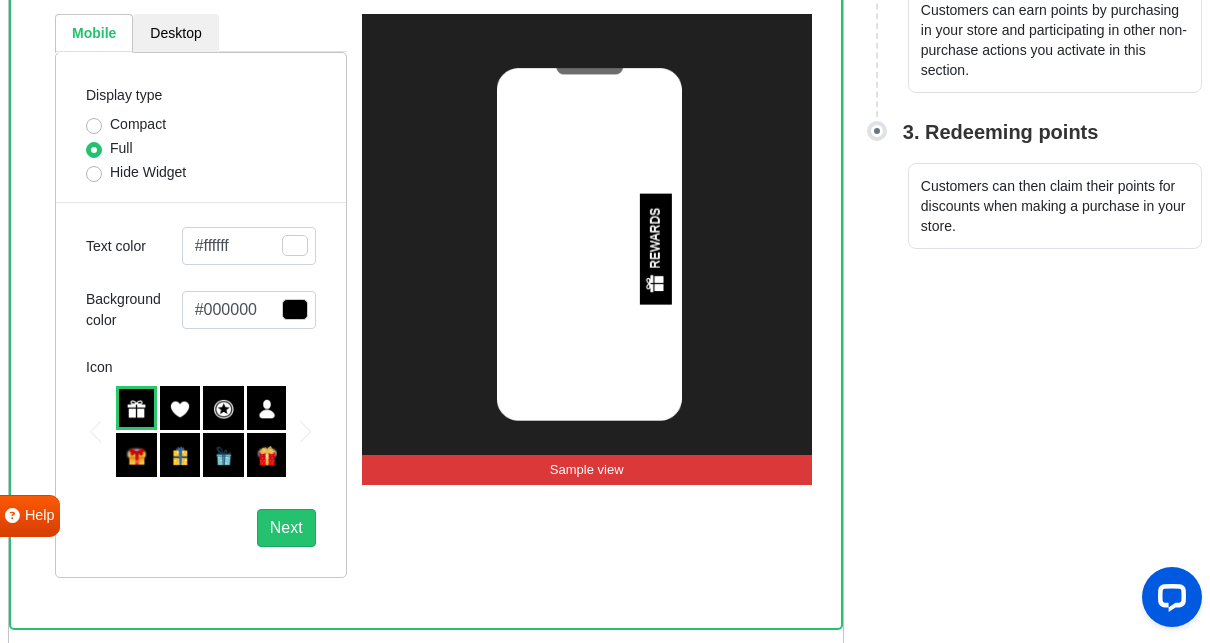 click on "Hide Widget" at bounding box center (148, 172) 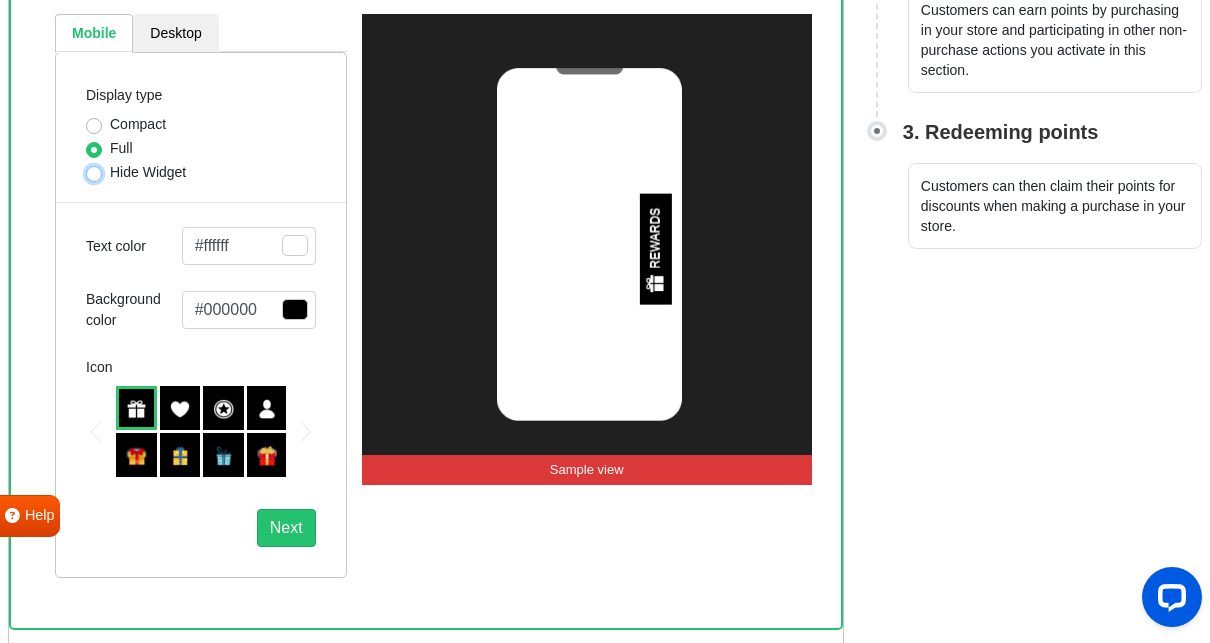 click on "Hide Widget" at bounding box center (94, 172) 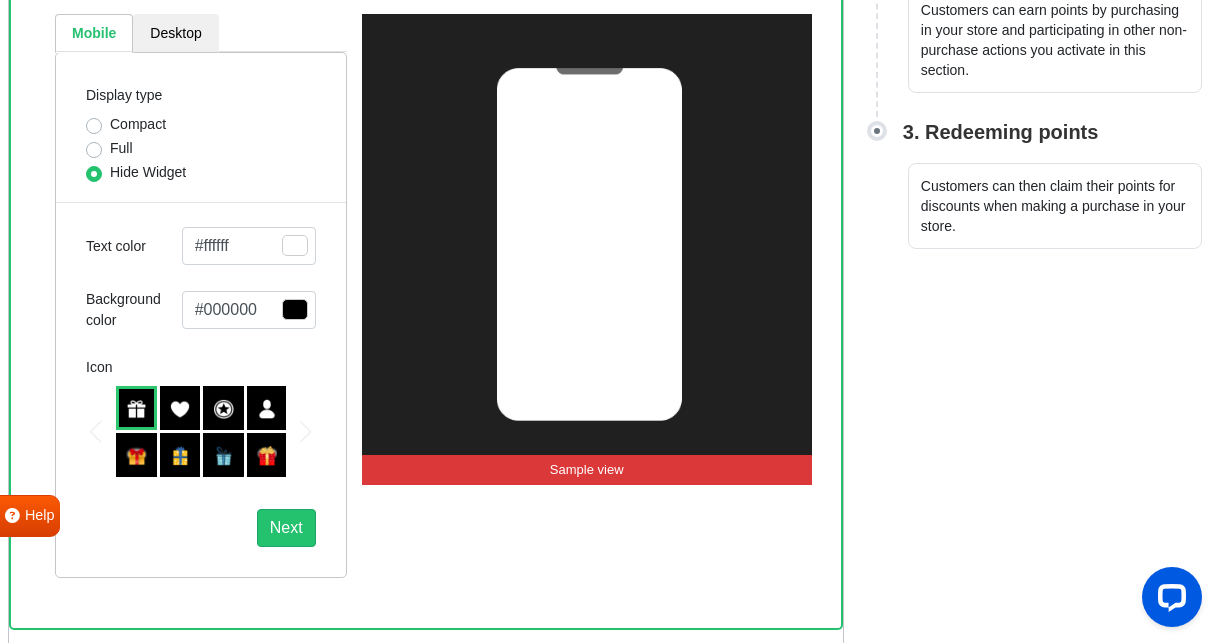 click on "Full" at bounding box center (121, 148) 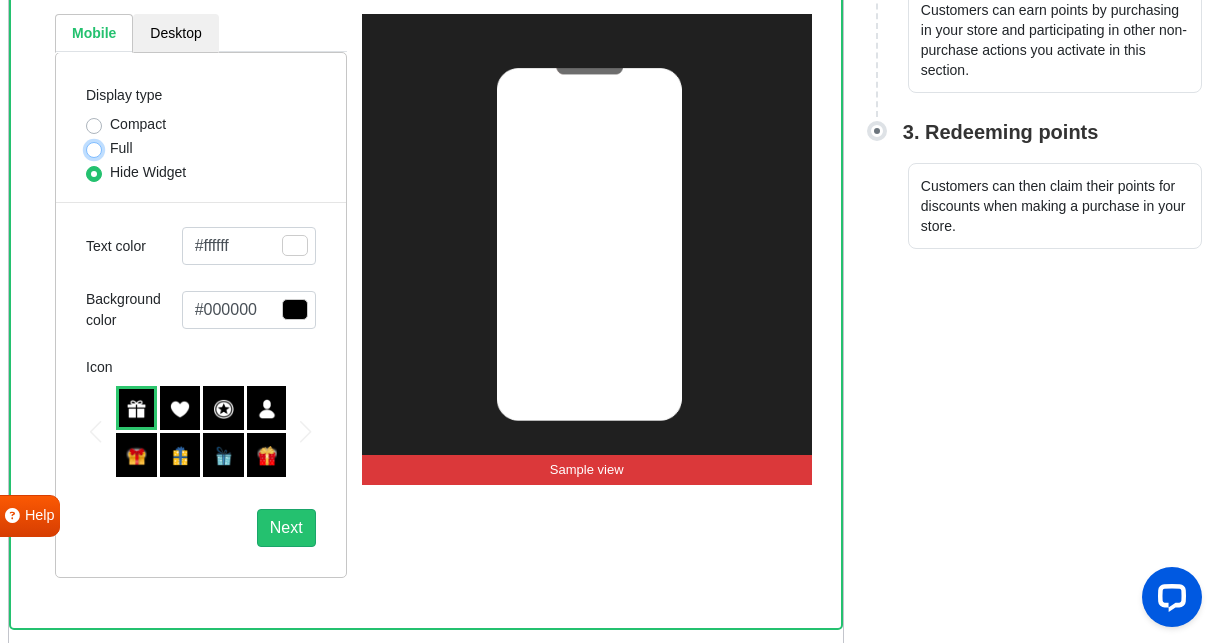 click on "Full" at bounding box center (94, 148) 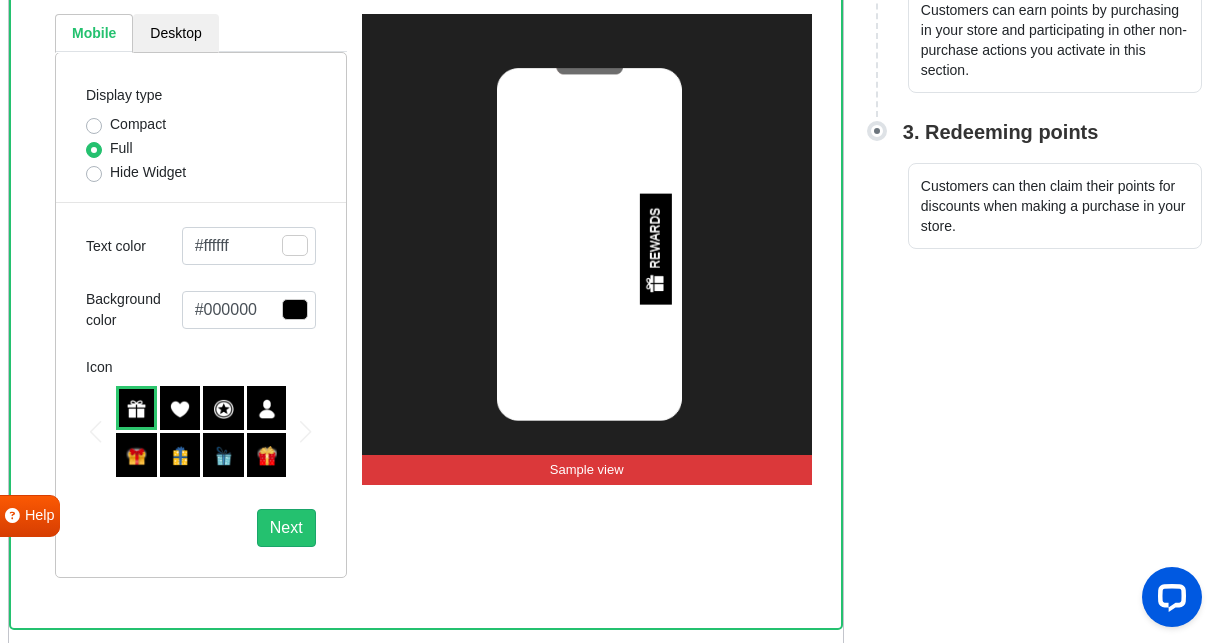click at bounding box center [223, 456] 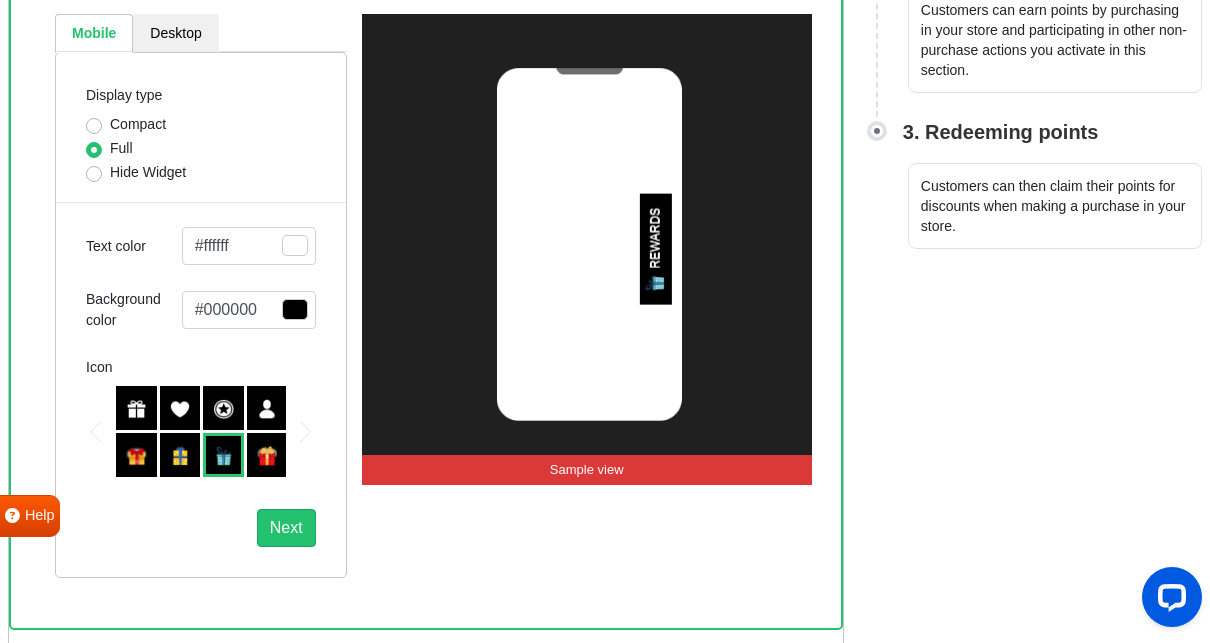 click on "Compact" at bounding box center (138, 124) 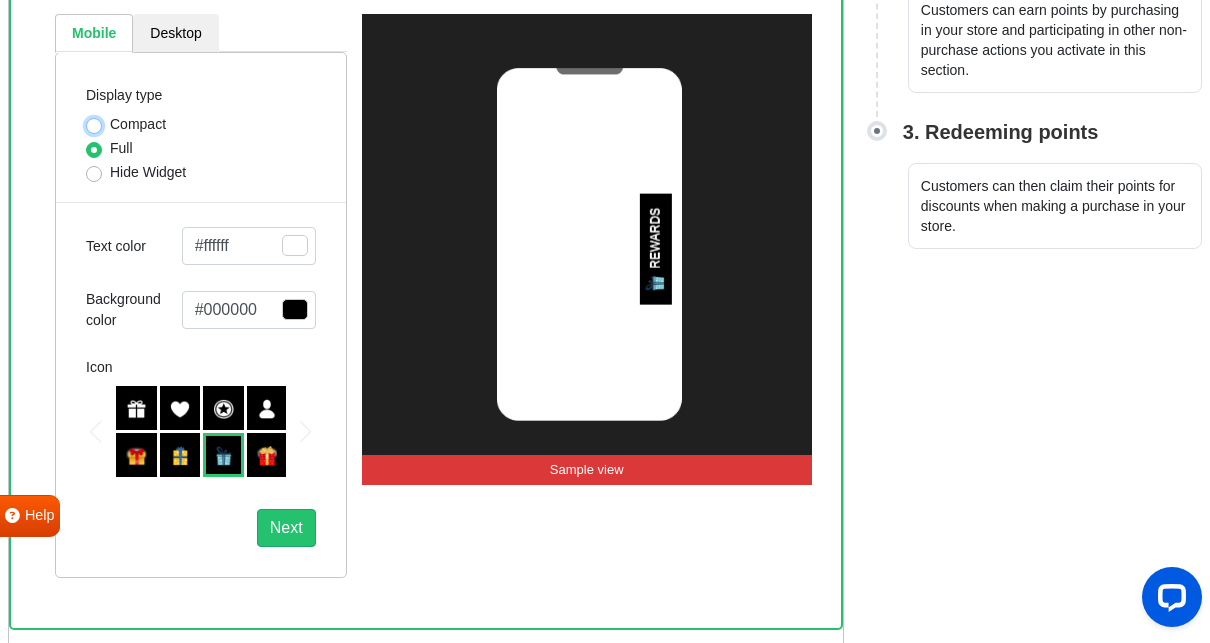 click on "Compact" at bounding box center (94, 124) 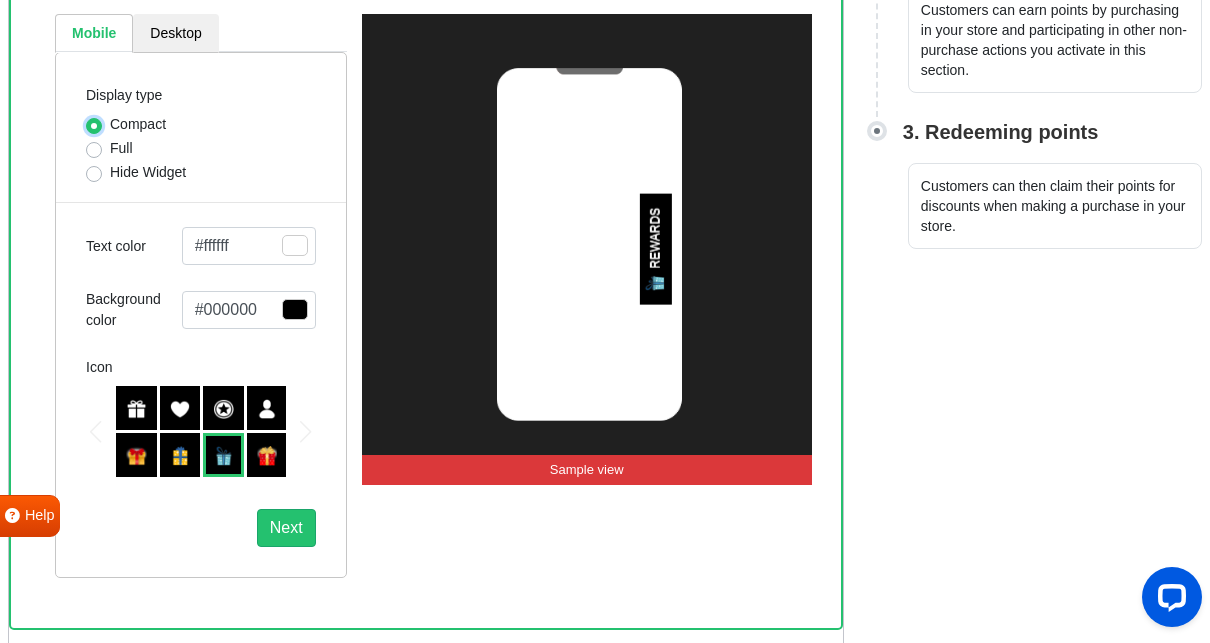 select on "right" 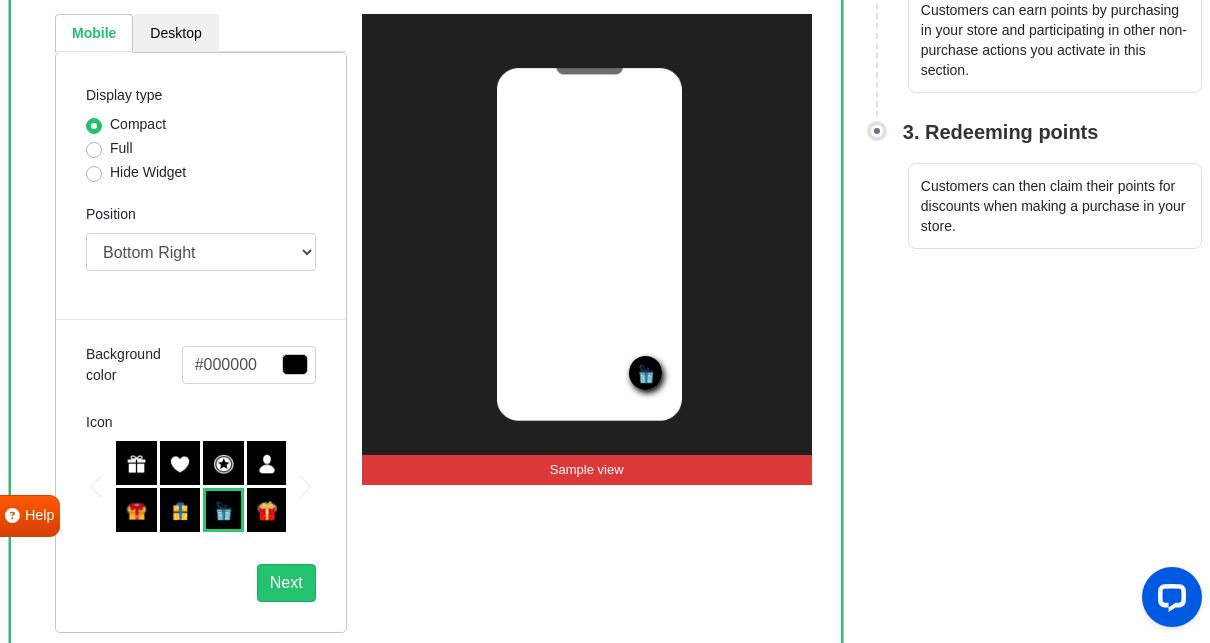 click at bounding box center (136, 464) 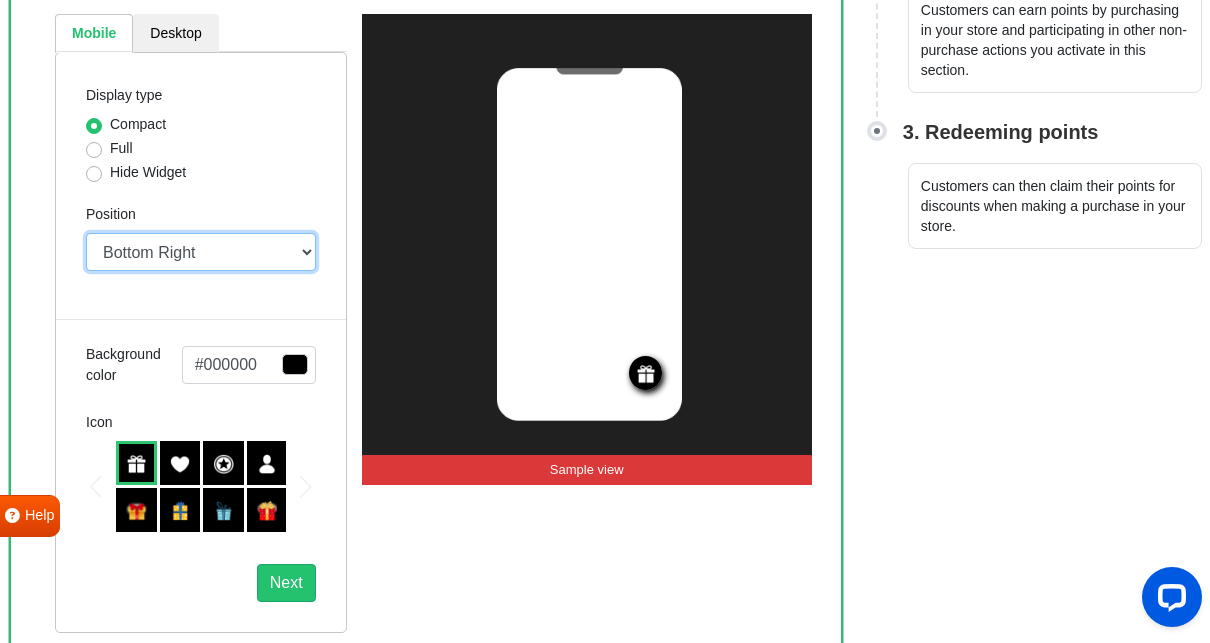 click on "Top Right Top Left Top Center Bottom Right Bottom Left Bottom Center" at bounding box center [201, 252] 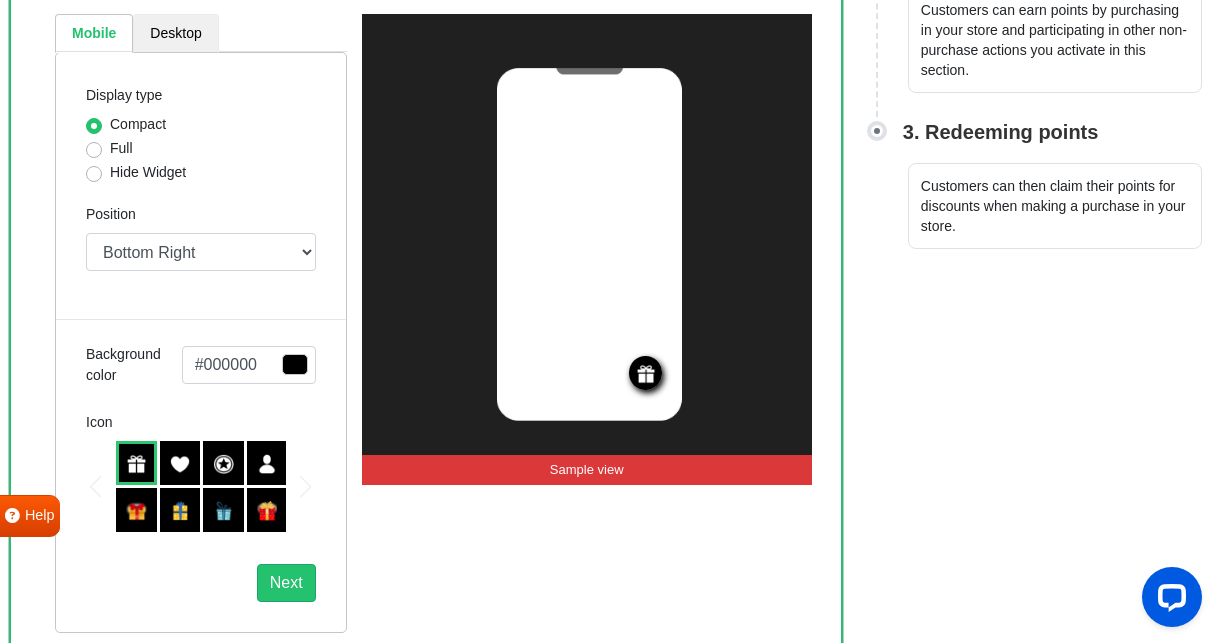 click on "Desktop" at bounding box center (175, 33) 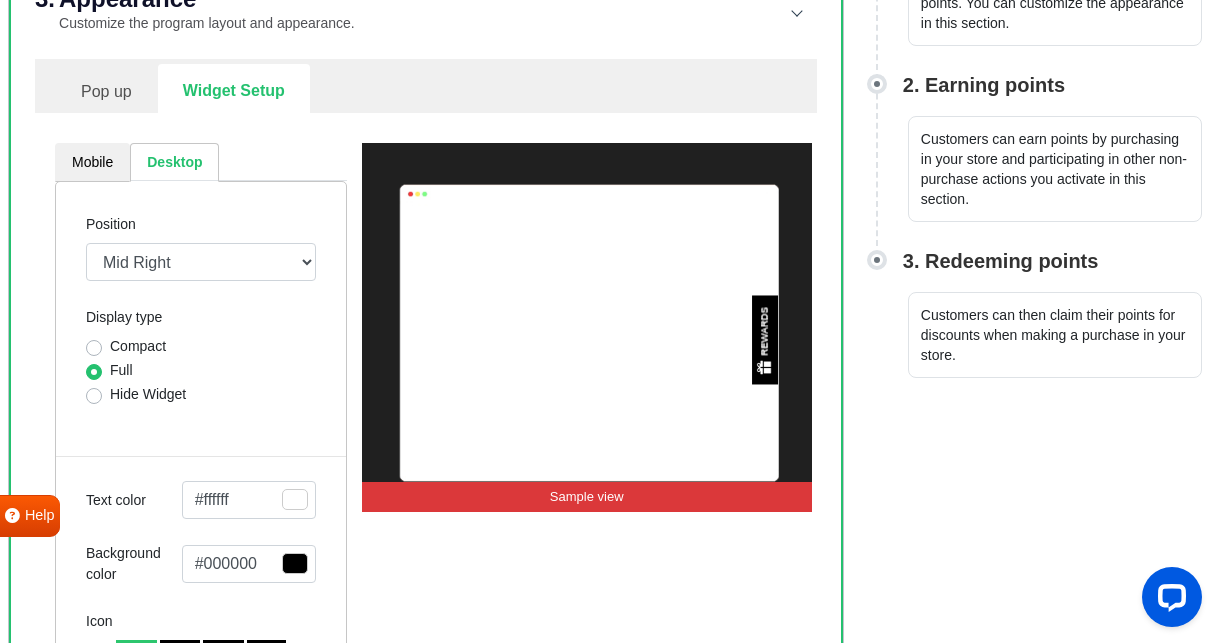scroll, scrollTop: 421, scrollLeft: 0, axis: vertical 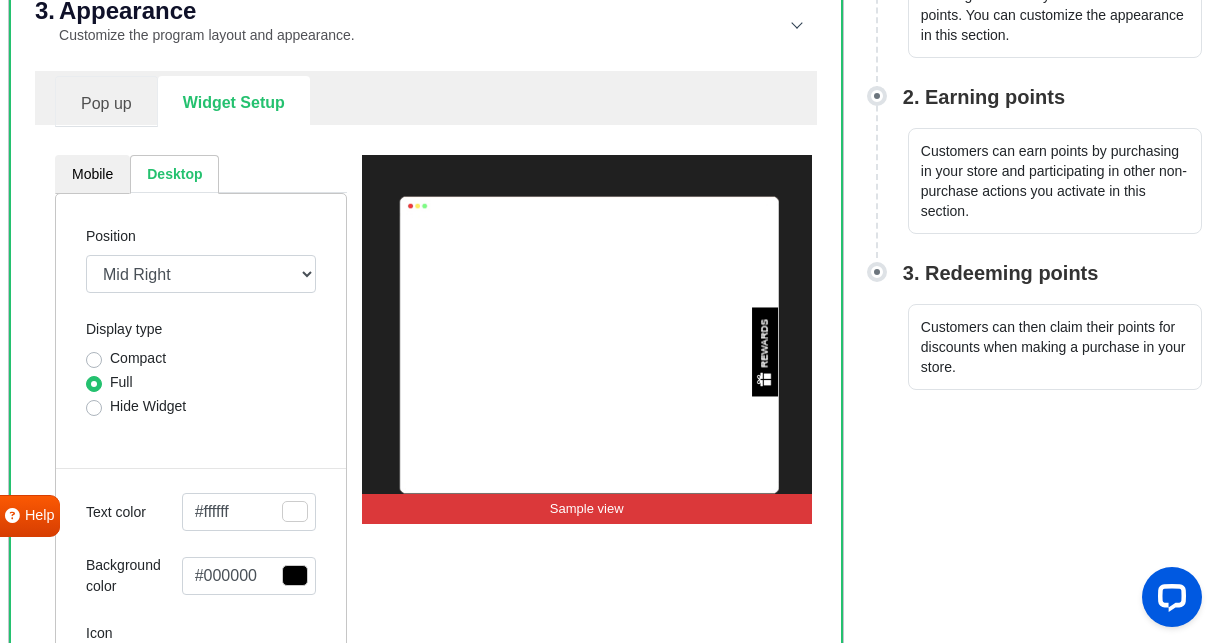 click on "Pop up" at bounding box center (106, 101) 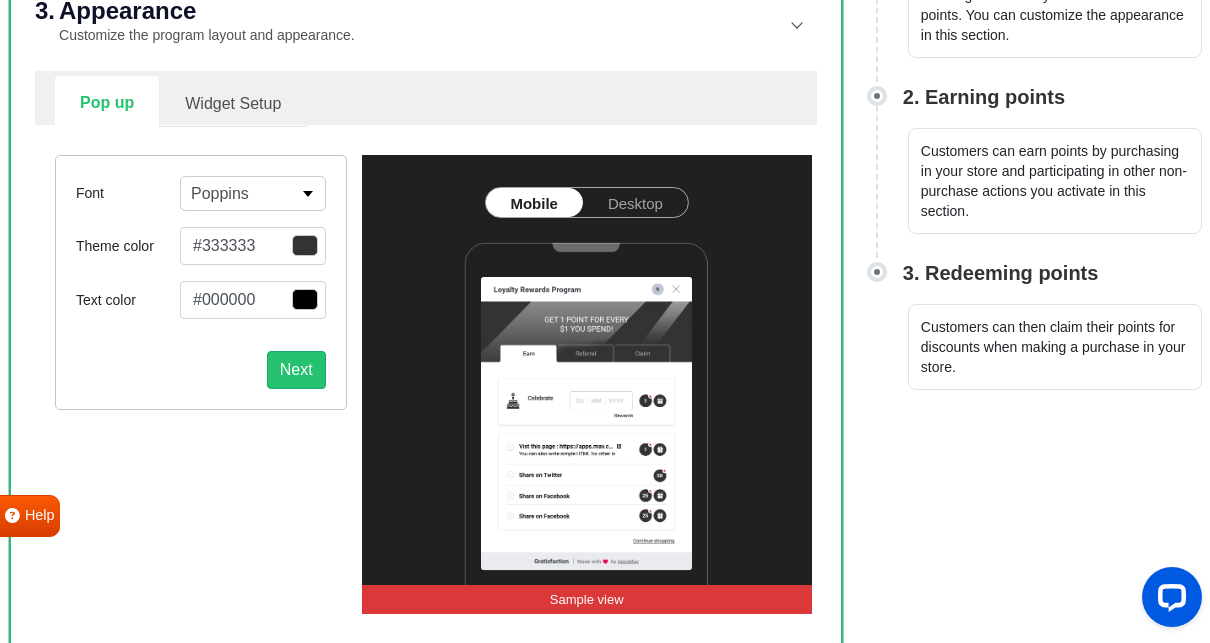 click on "Widget Setup" at bounding box center [233, 101] 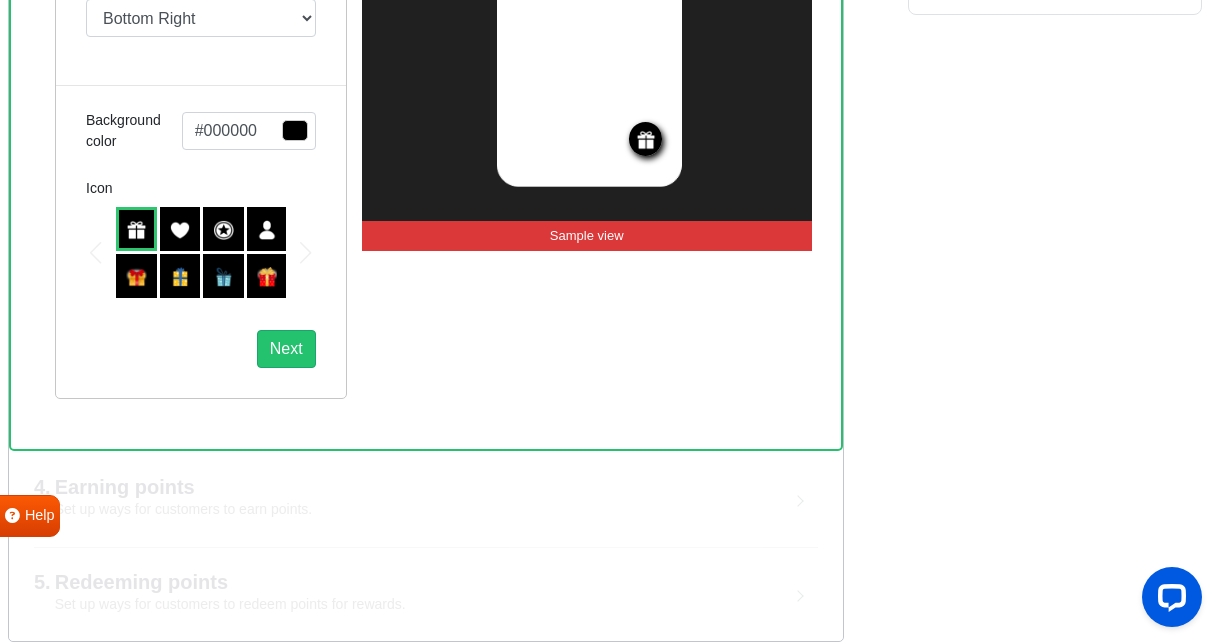 scroll, scrollTop: 798, scrollLeft: 0, axis: vertical 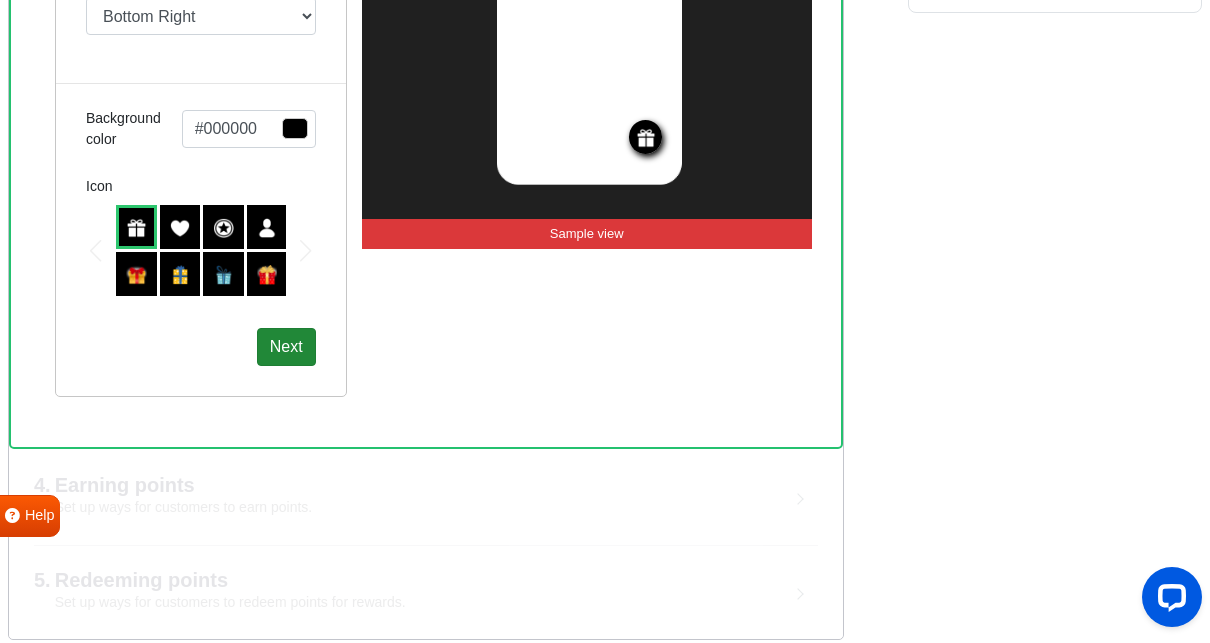click on "Next" at bounding box center (286, 347) 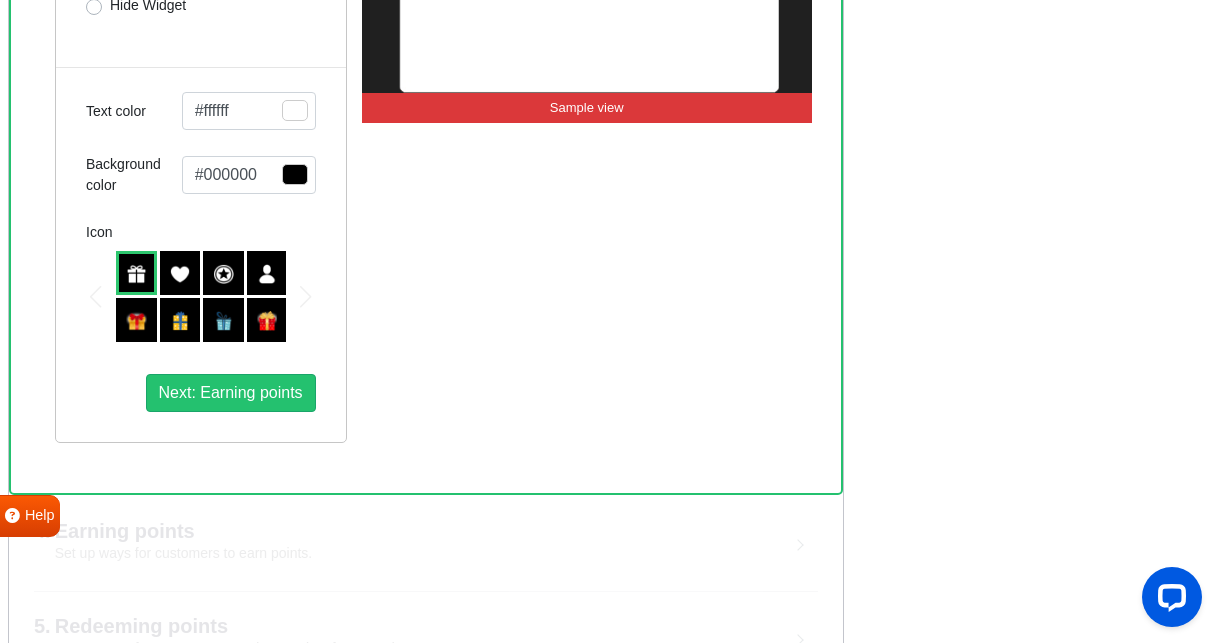 scroll, scrollTop: 829, scrollLeft: 0, axis: vertical 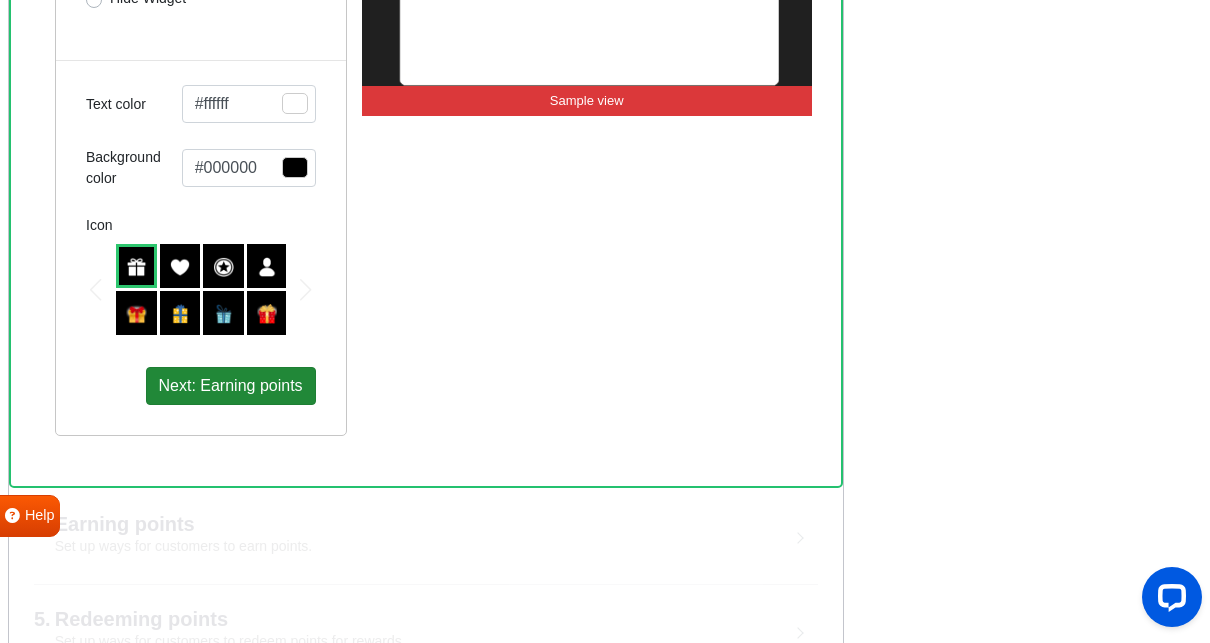 click on "Next: Earning points" at bounding box center (231, 385) 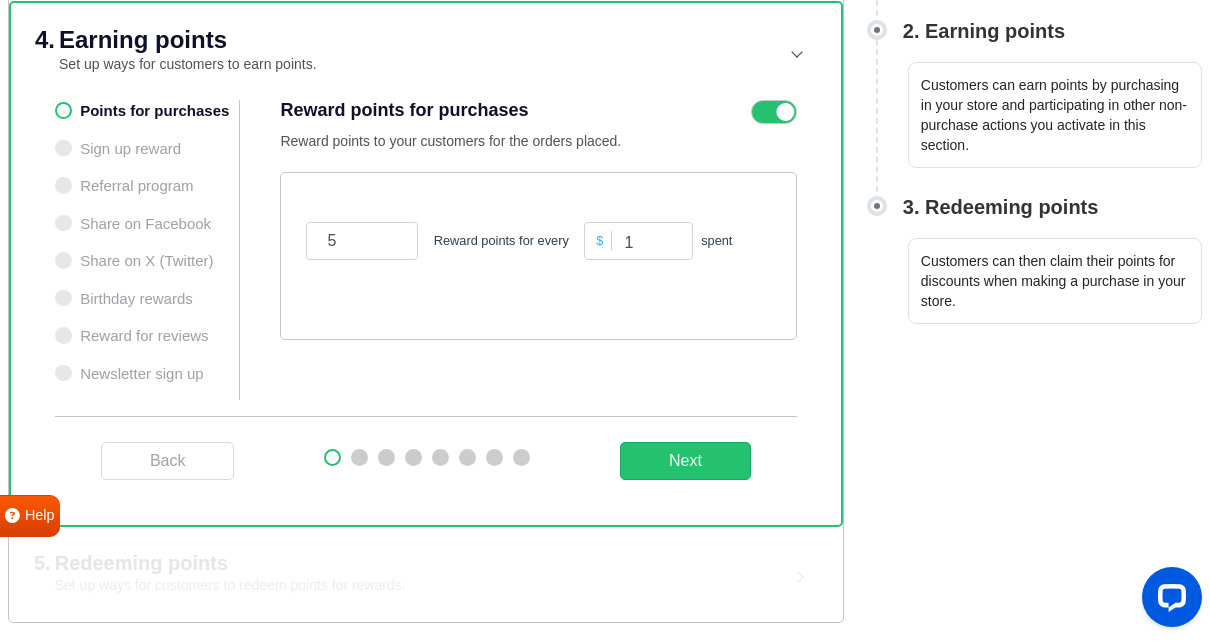 scroll, scrollTop: 480, scrollLeft: 0, axis: vertical 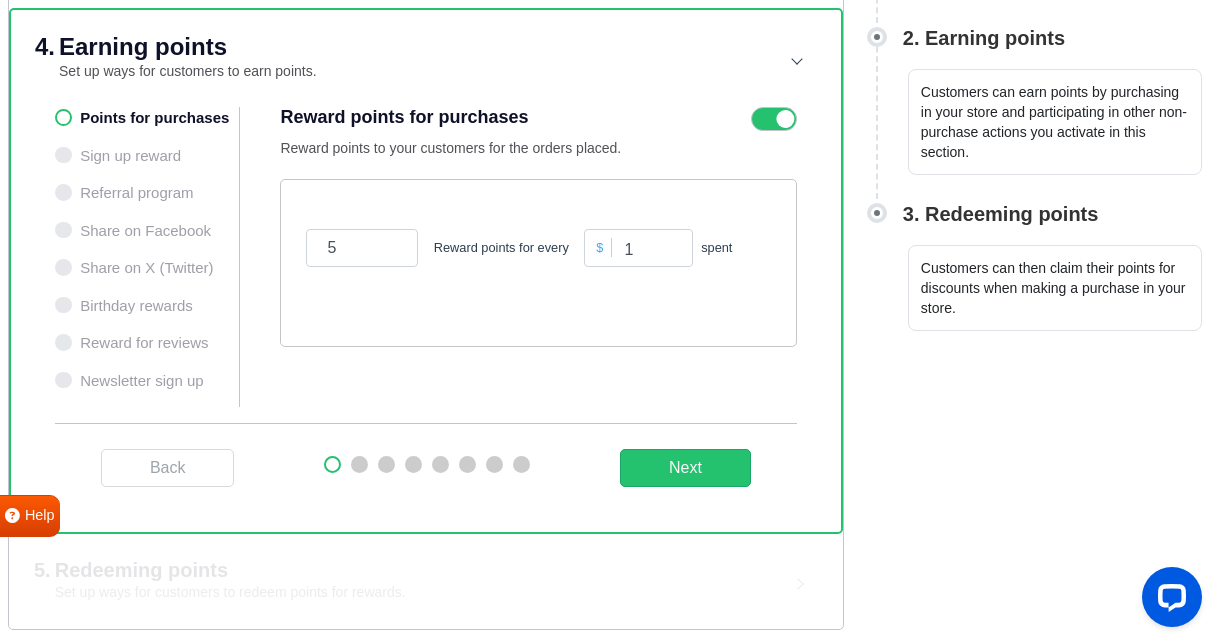 click on "spent" at bounding box center (716, 247) 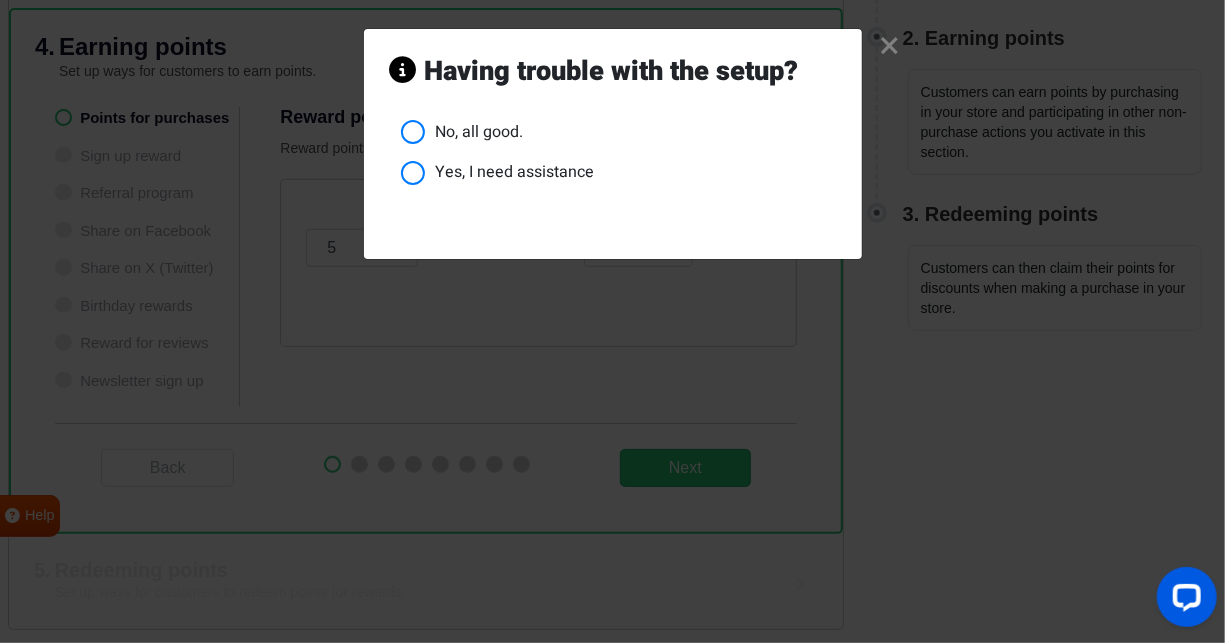 click on "No, all good." at bounding box center [618, 132] 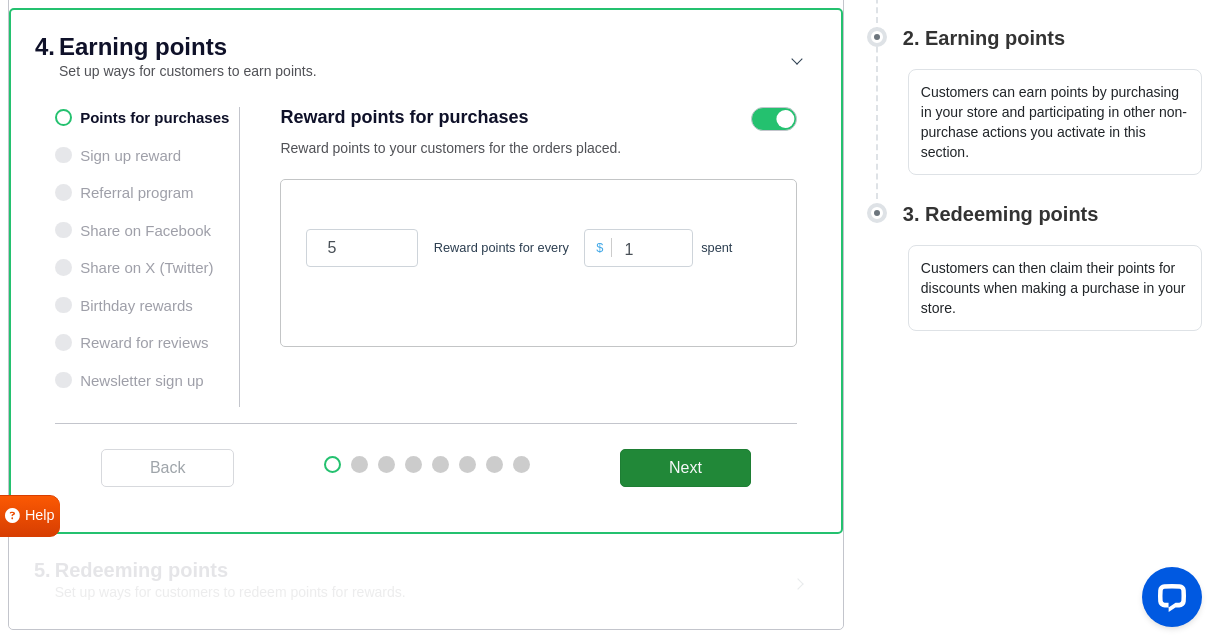 click on "Next" at bounding box center (685, 468) 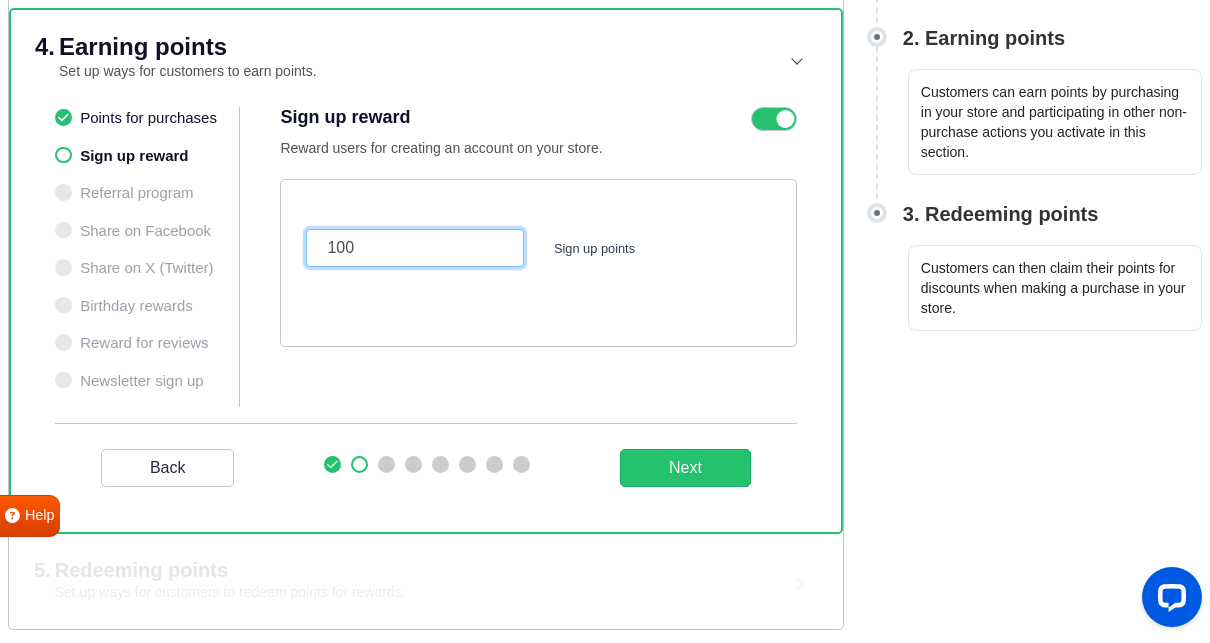 drag, startPoint x: 365, startPoint y: 246, endPoint x: 337, endPoint y: 250, distance: 28.284271 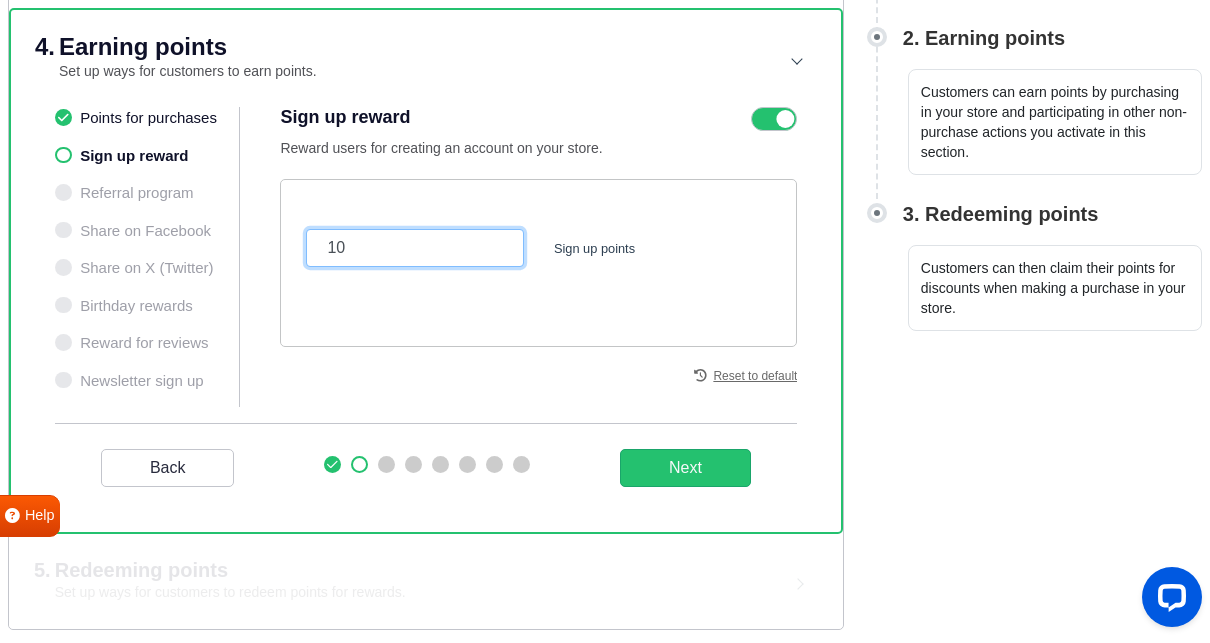 type on "10" 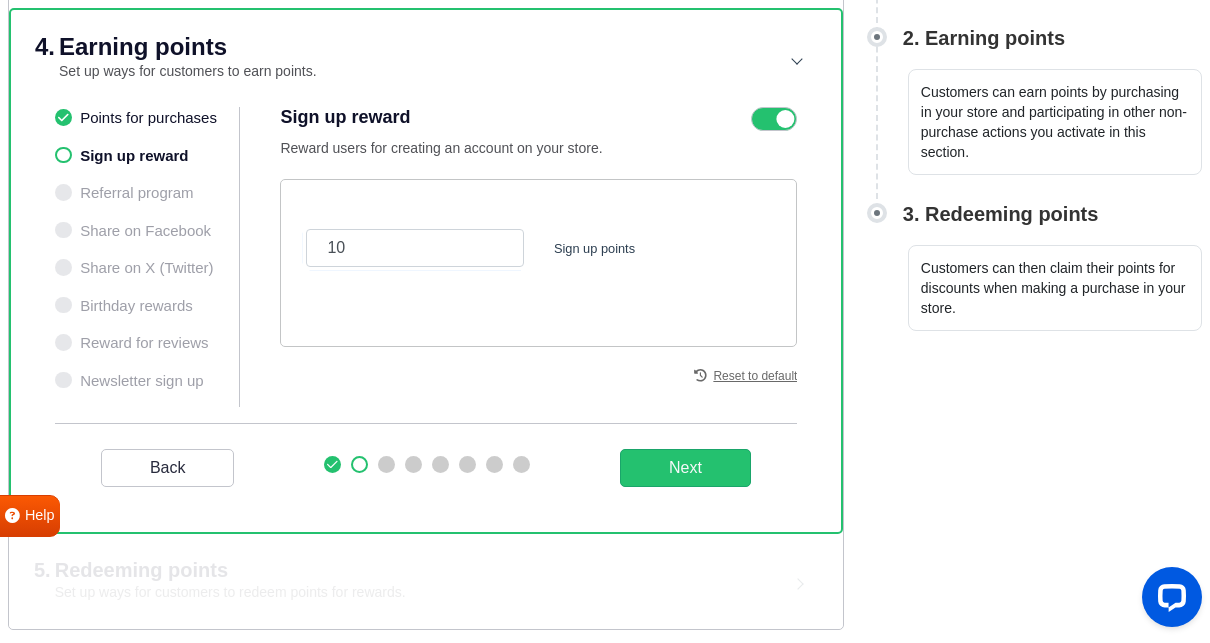click on "Back" at bounding box center (168, 468) 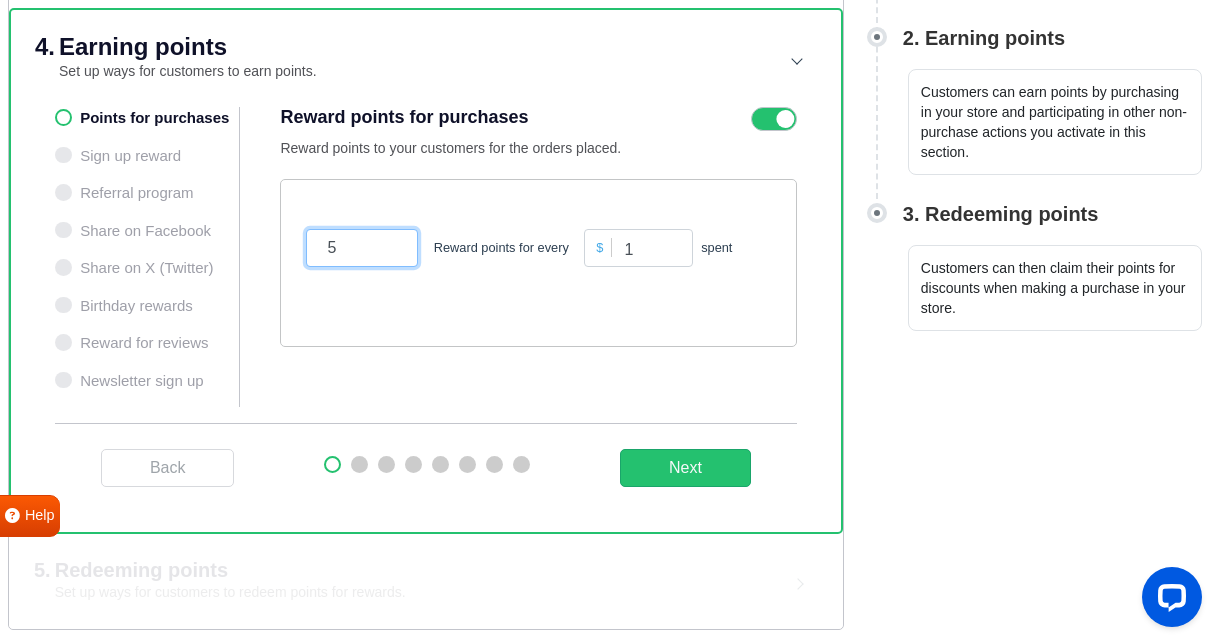 drag, startPoint x: 353, startPoint y: 245, endPoint x: 286, endPoint y: 235, distance: 67.74216 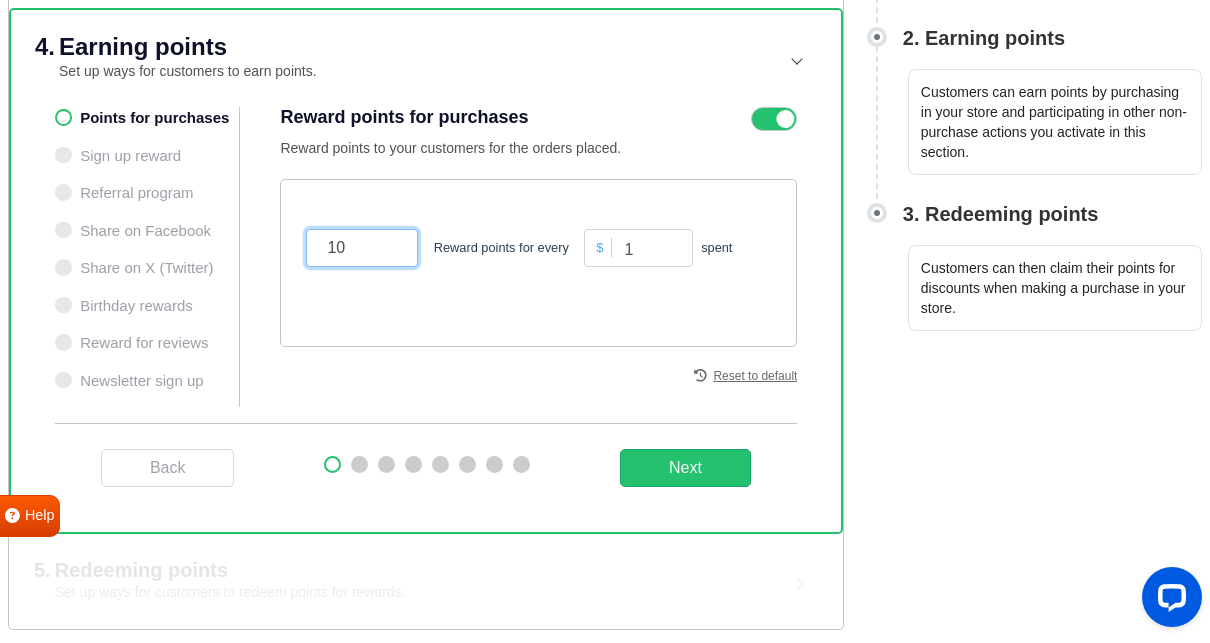 type on "10" 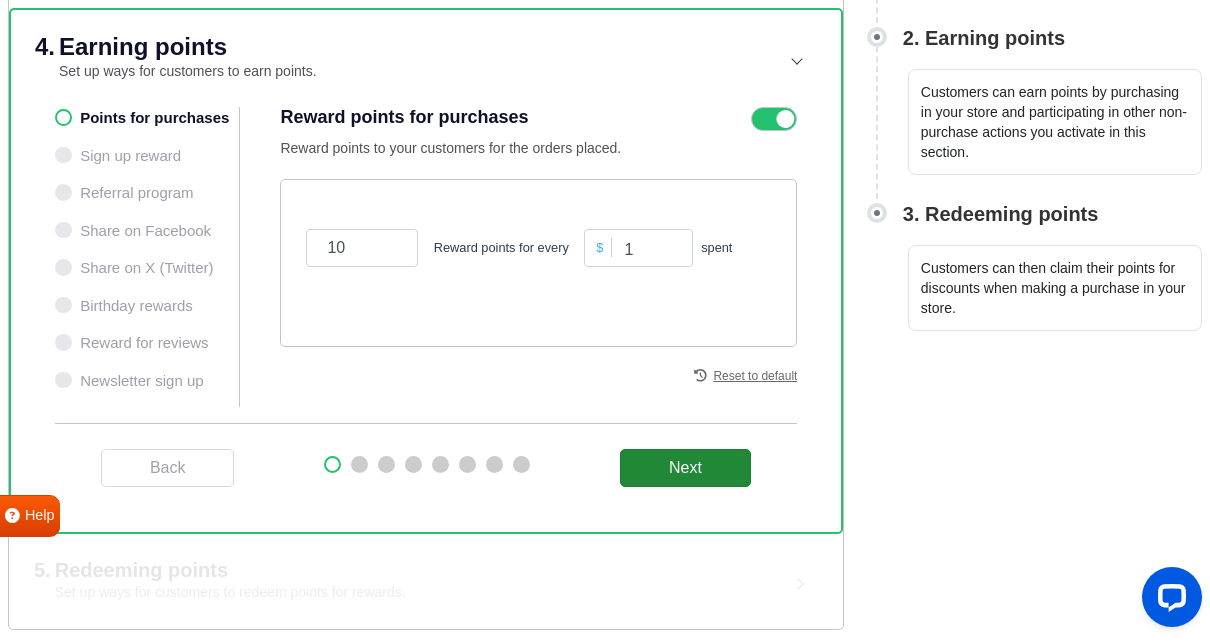 click on "Next" at bounding box center (685, 468) 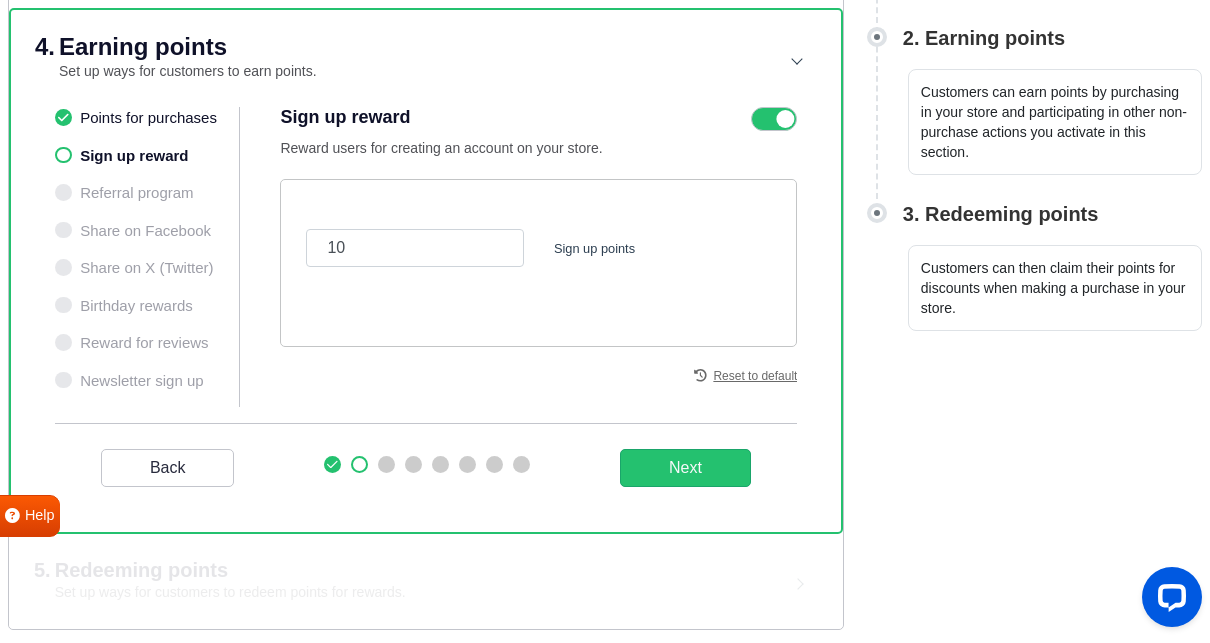 click on "Sign up points" at bounding box center (594, 248) 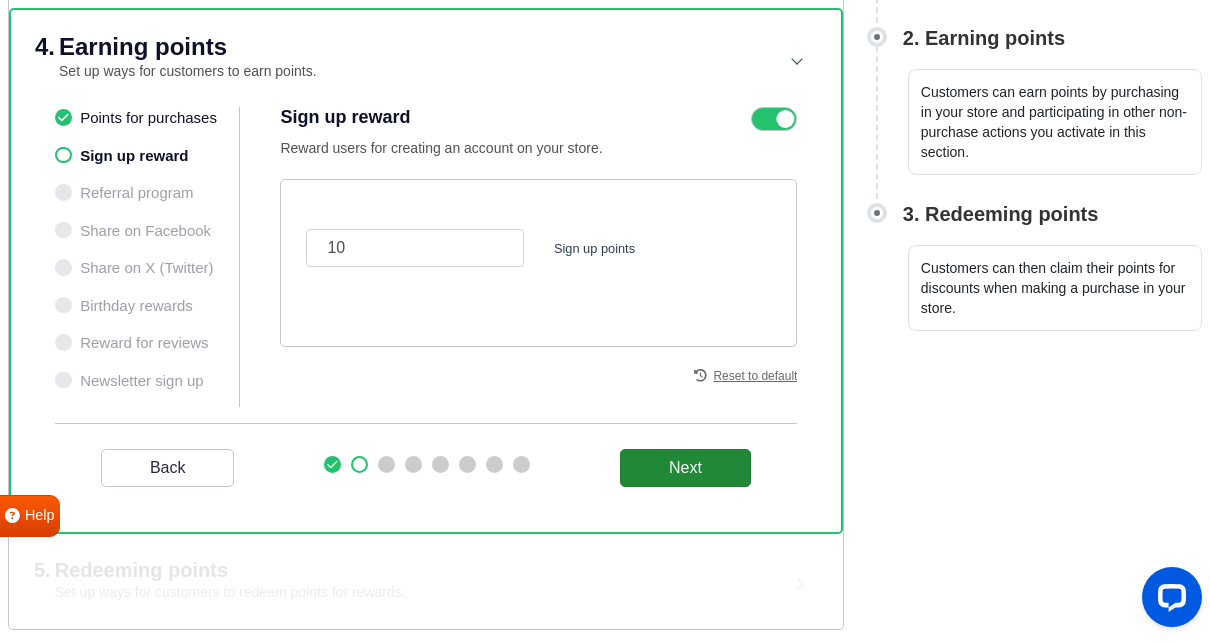 click on "Next" at bounding box center (685, 468) 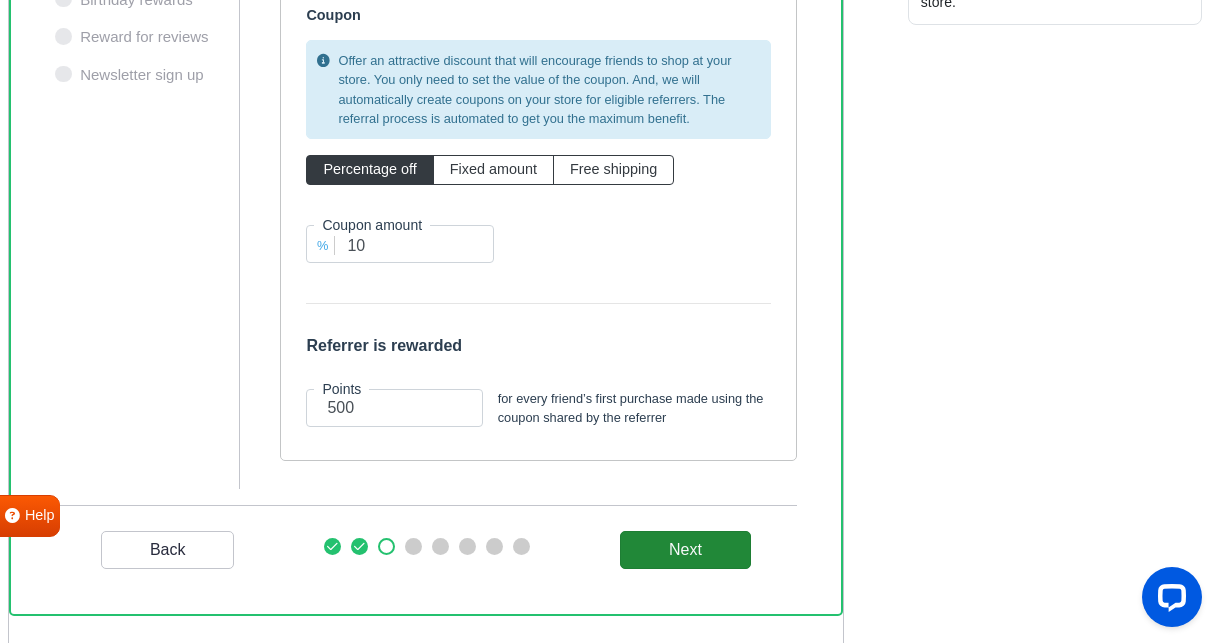 scroll, scrollTop: 790, scrollLeft: 0, axis: vertical 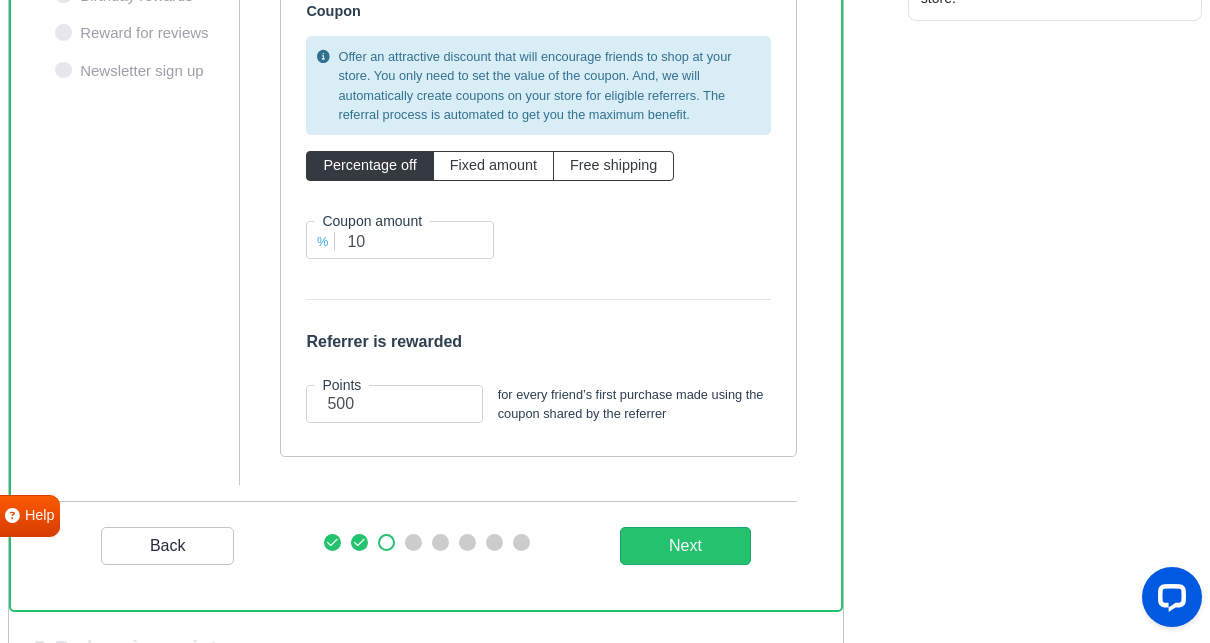 click on "Points" at bounding box center [341, 385] 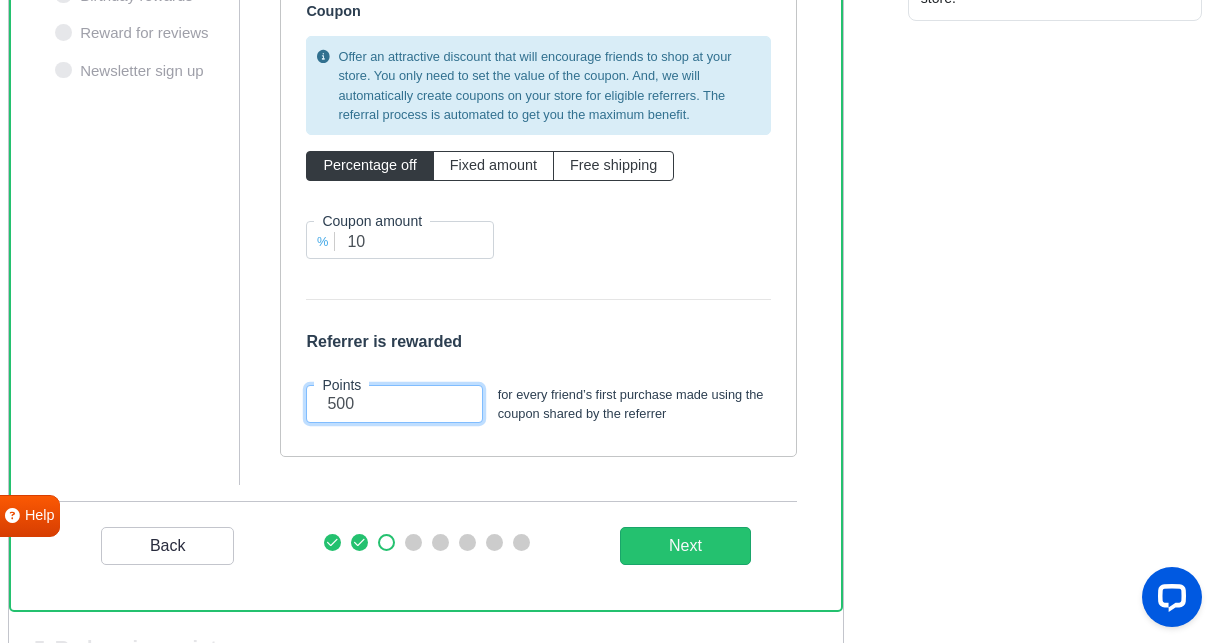 drag, startPoint x: 362, startPoint y: 394, endPoint x: 295, endPoint y: 397, distance: 67.06713 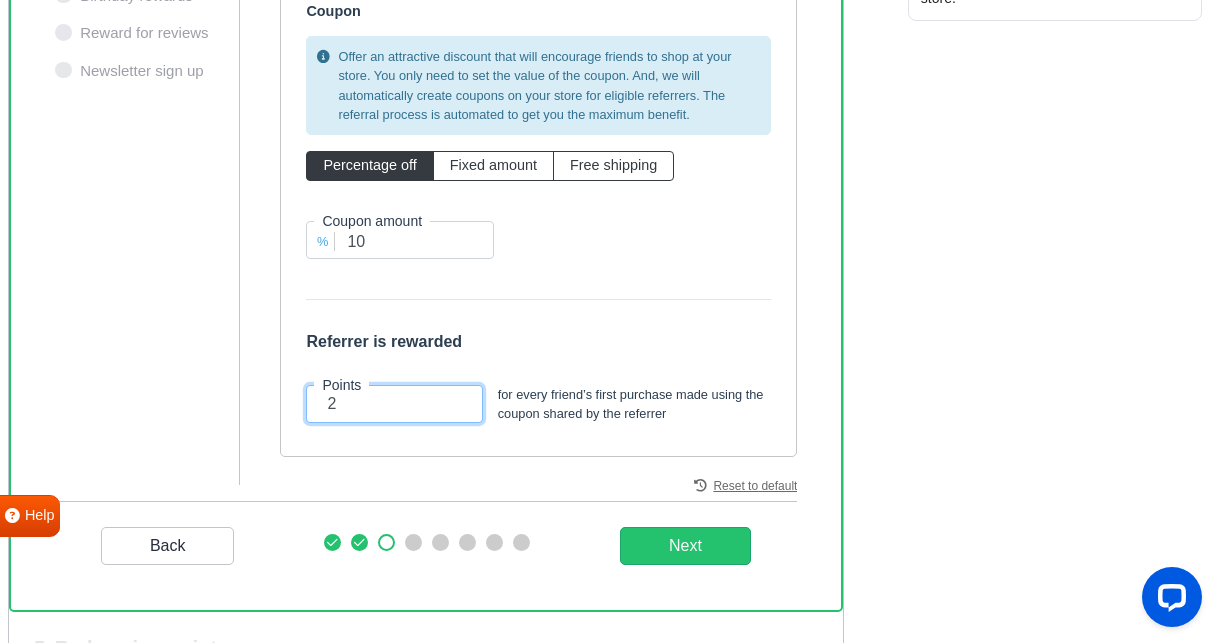 type on "20" 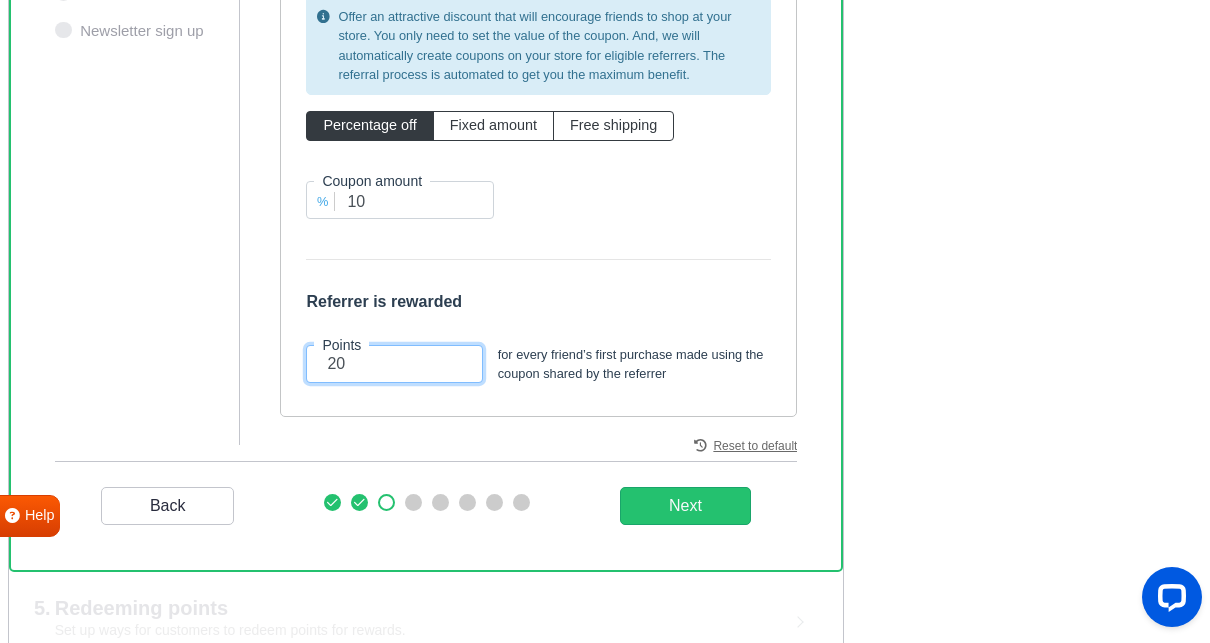 scroll, scrollTop: 828, scrollLeft: 0, axis: vertical 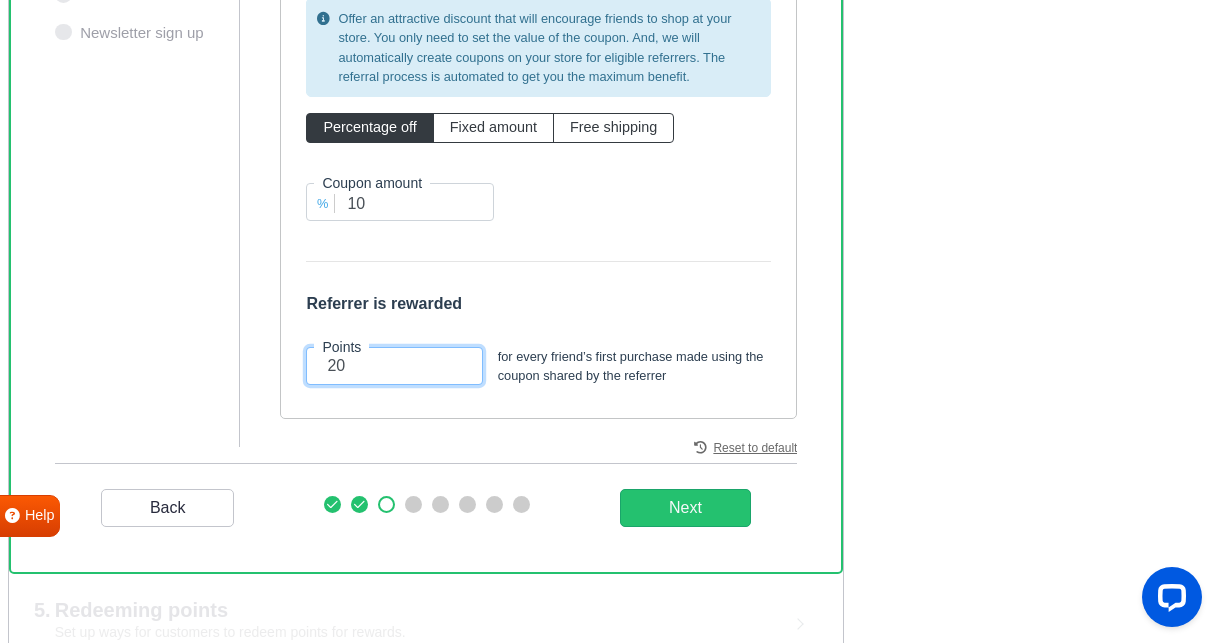 type on "20" 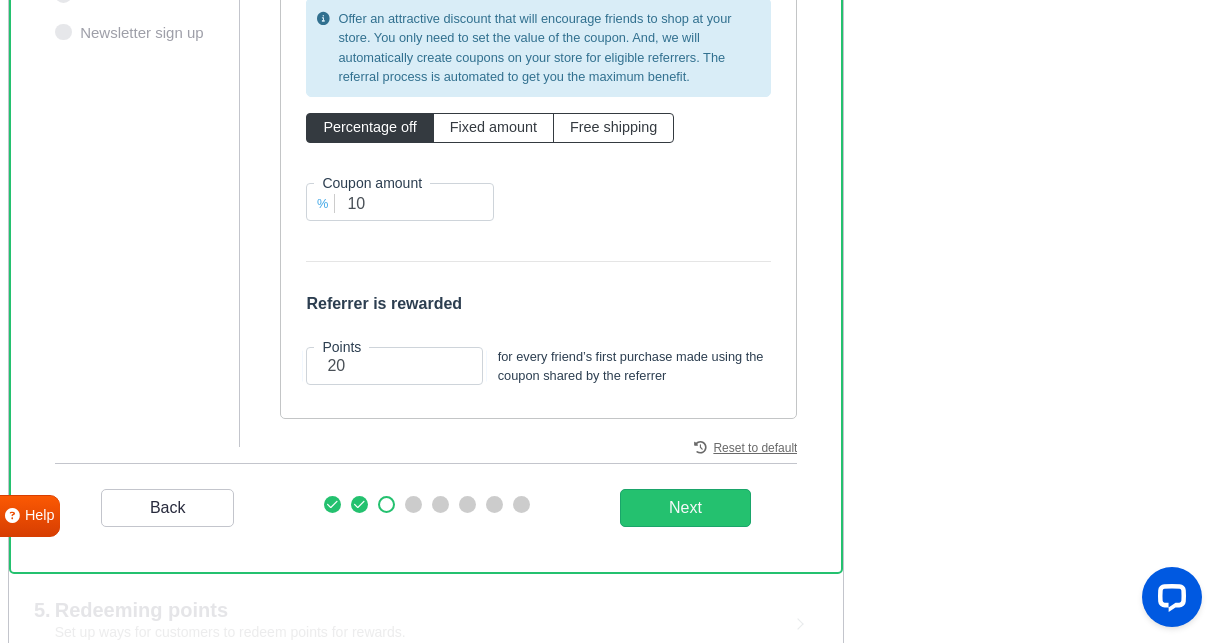 click on "Fixed amount" at bounding box center [493, 127] 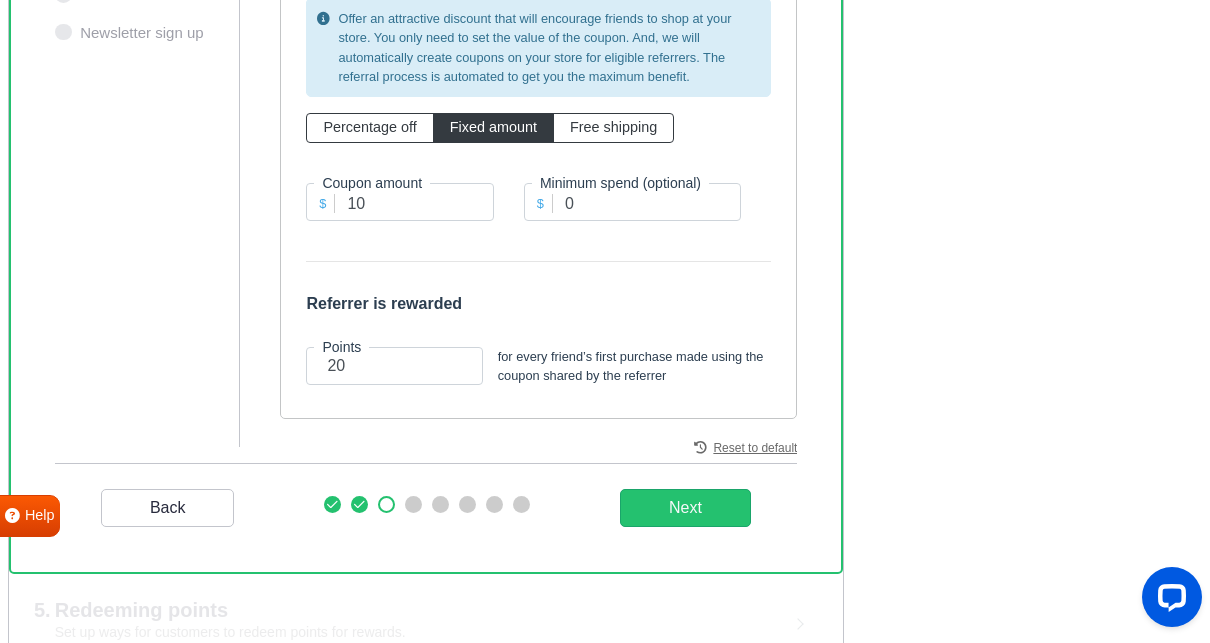 click on "Free shipping" at bounding box center [613, 127] 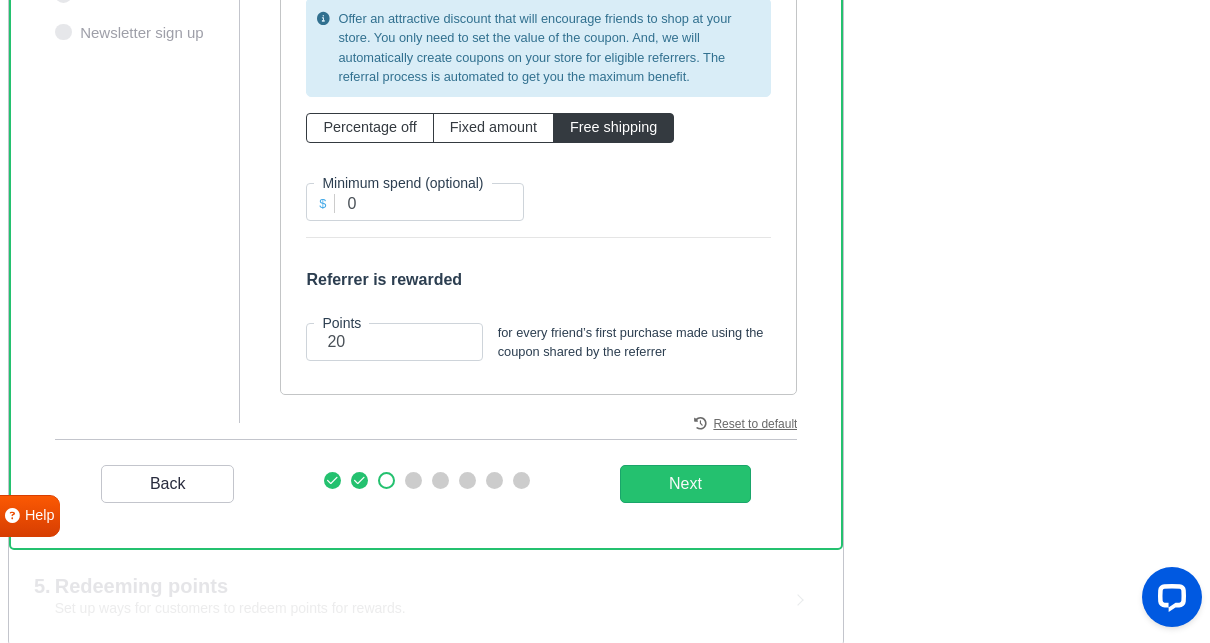 click on "Percentage off" at bounding box center (369, 127) 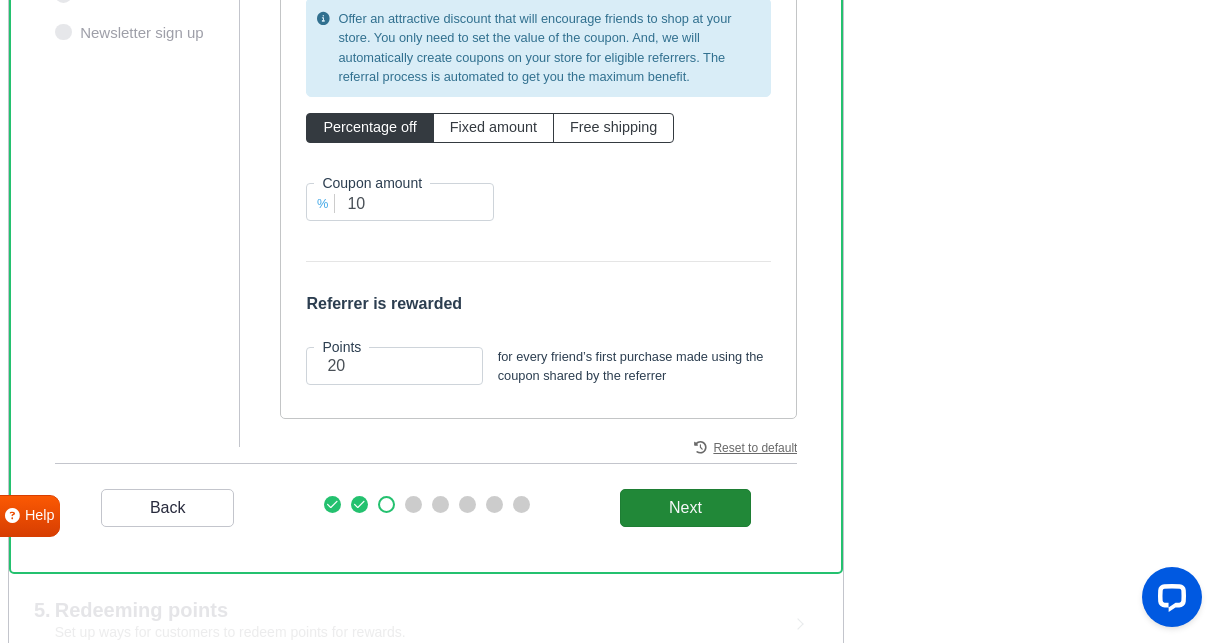 click on "Next" at bounding box center [685, 508] 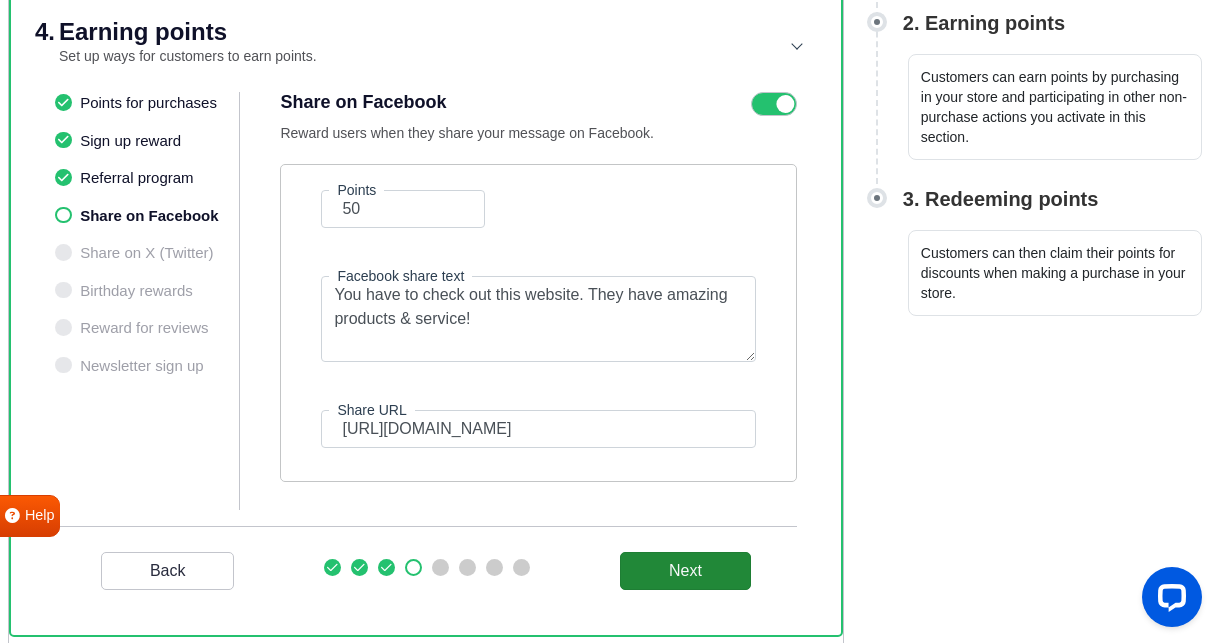 scroll, scrollTop: 493, scrollLeft: 0, axis: vertical 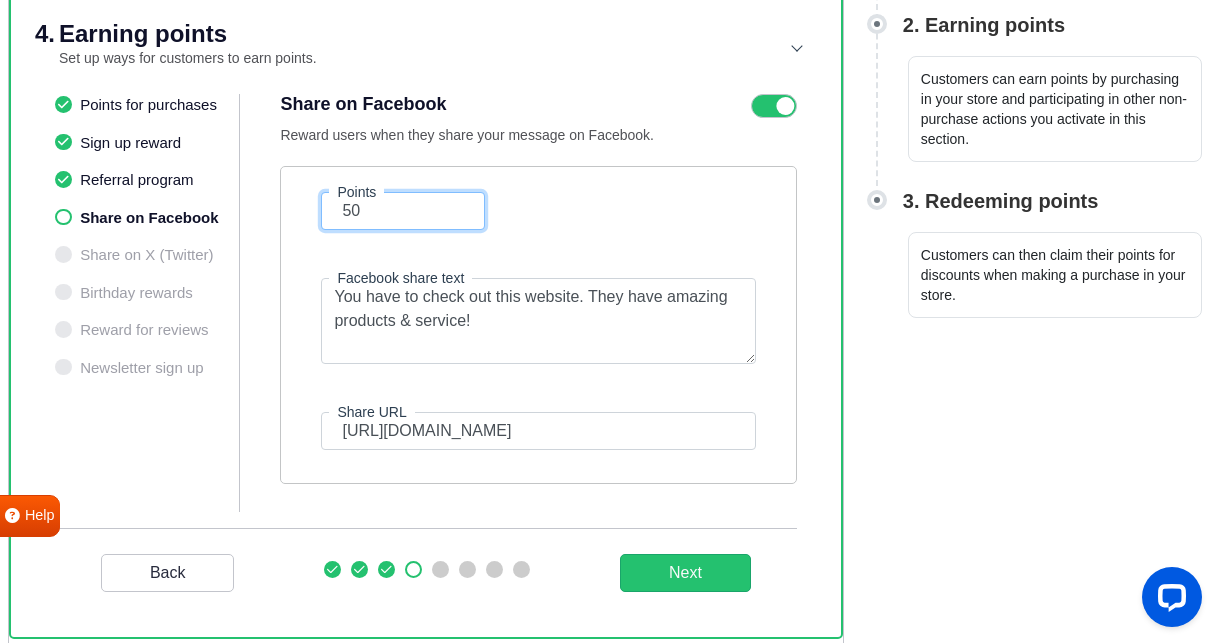 click on "50" at bounding box center [403, 211] 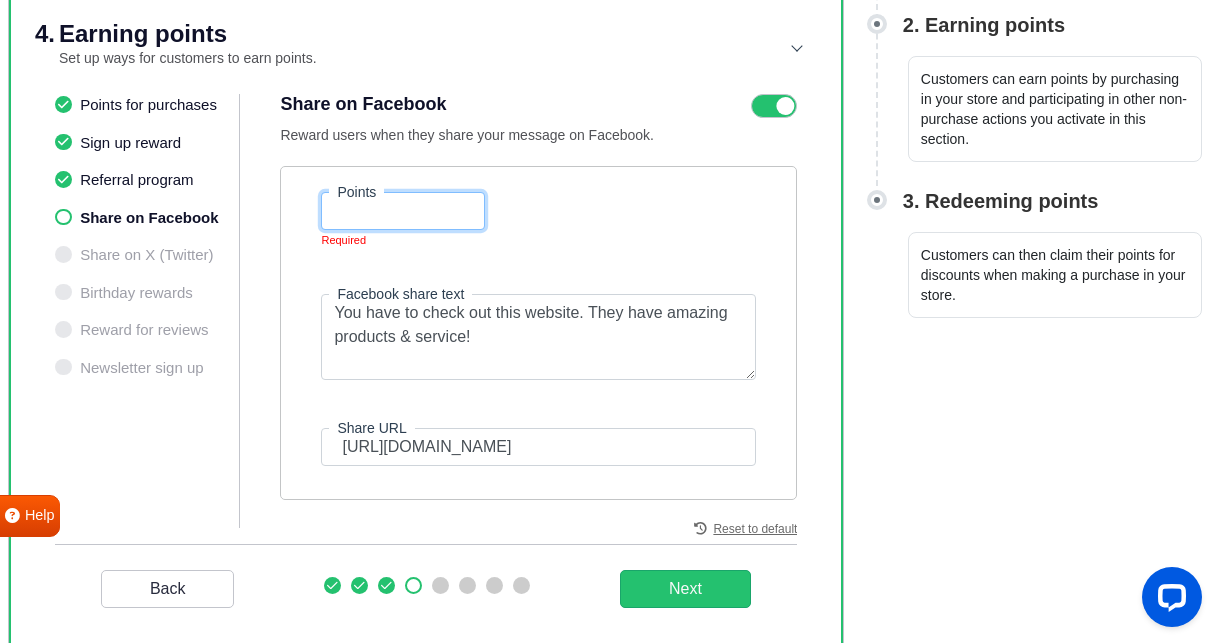 type on "2" 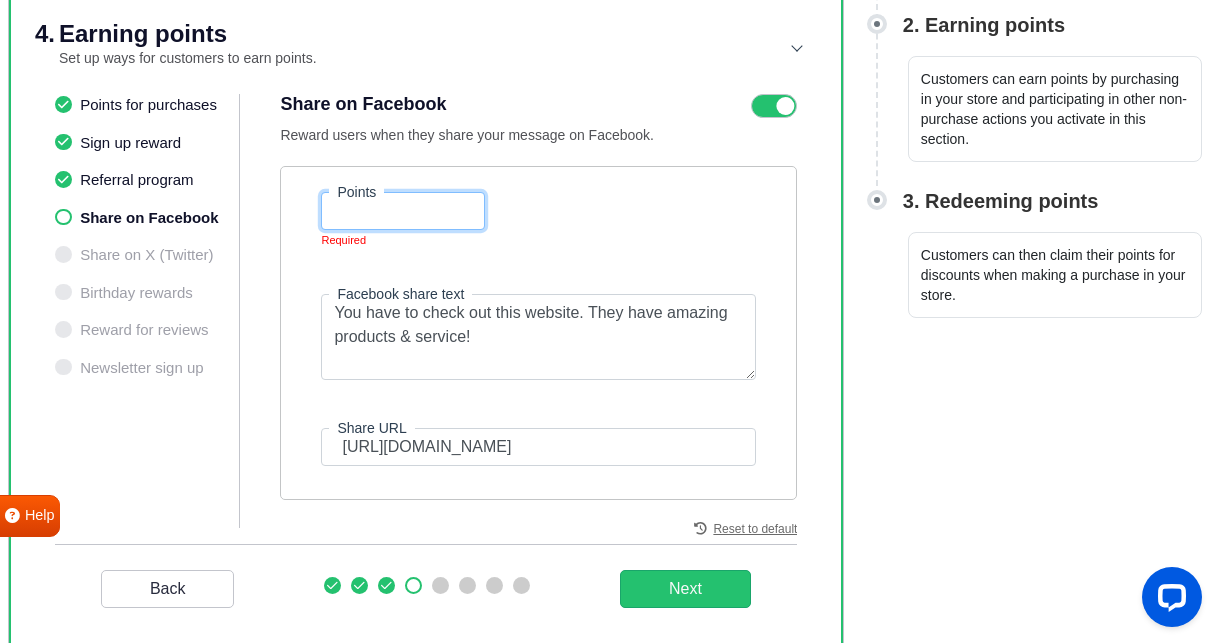 type on "5" 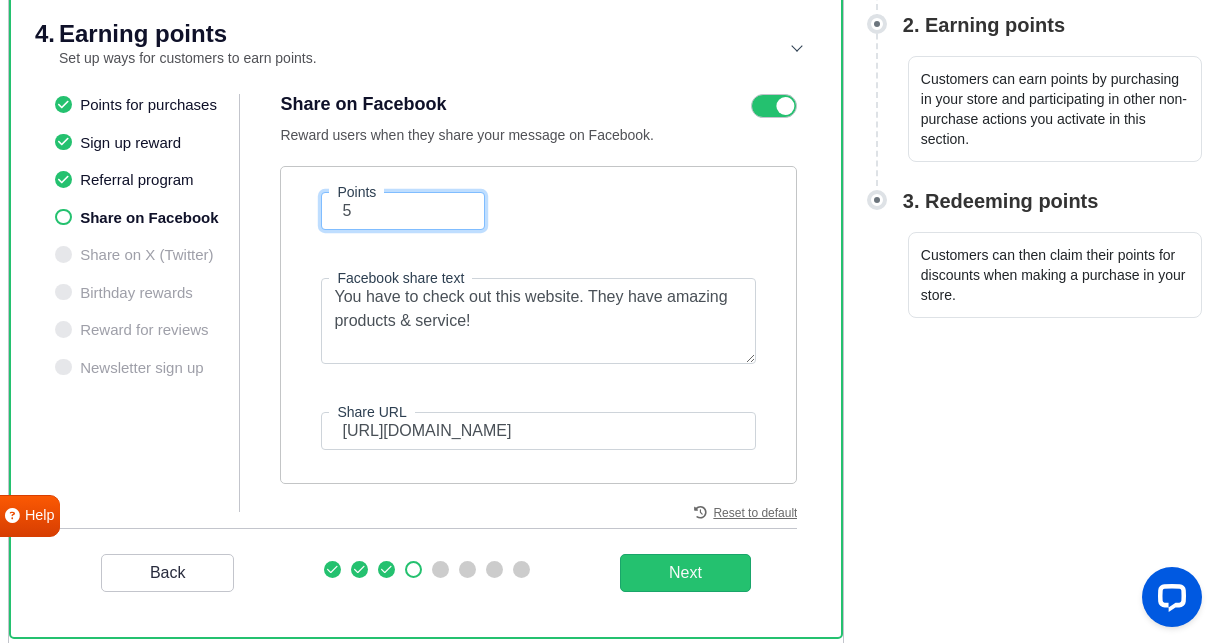 type on "5" 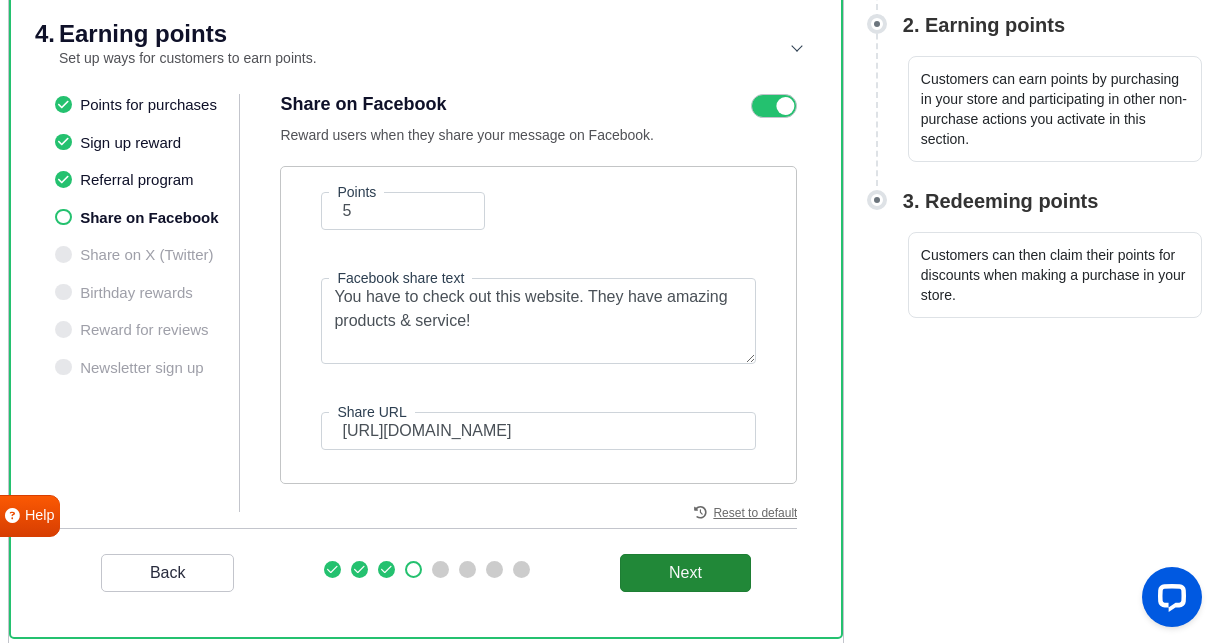 click on "Next" at bounding box center [685, 573] 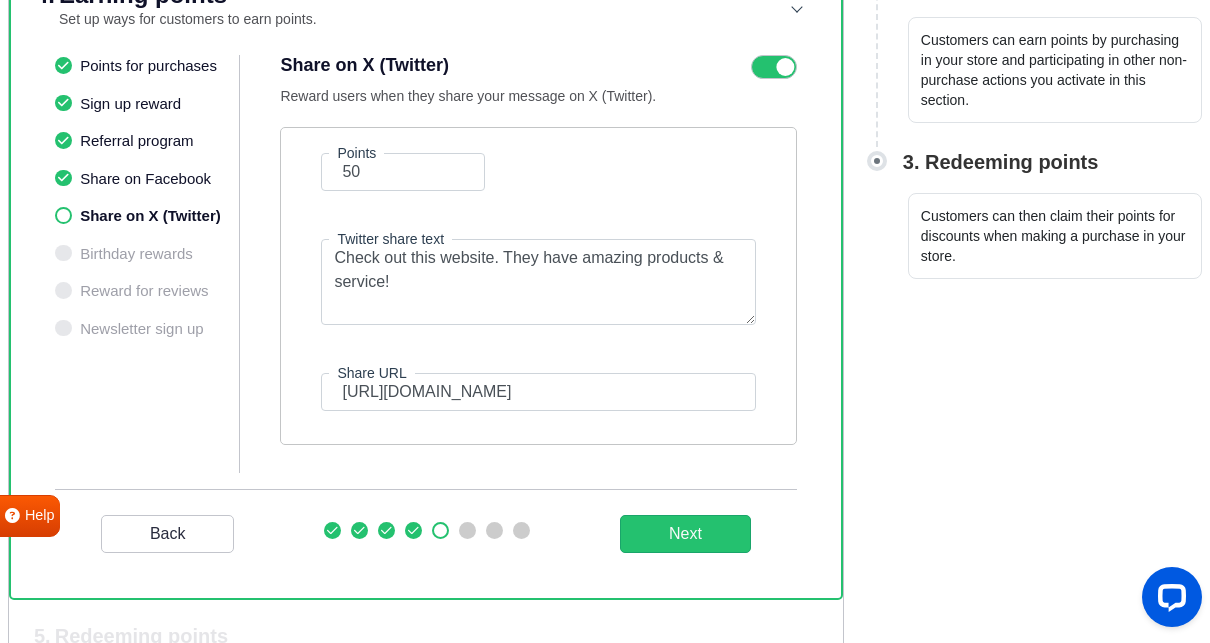 scroll, scrollTop: 508, scrollLeft: 0, axis: vertical 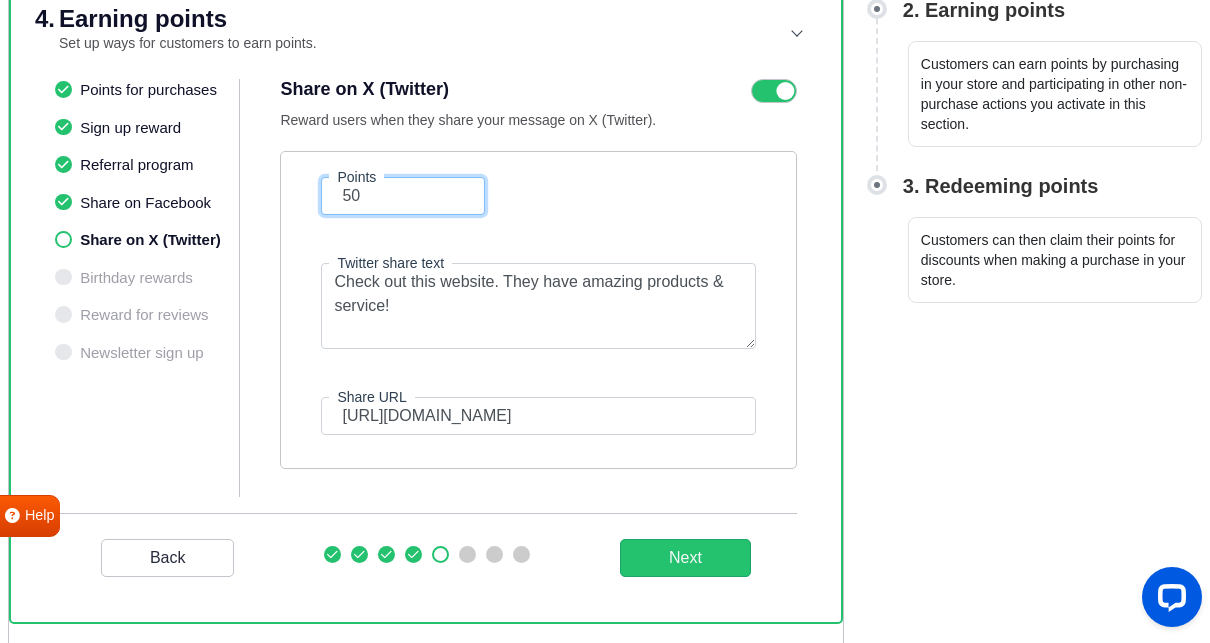 click on "50" at bounding box center [403, 196] 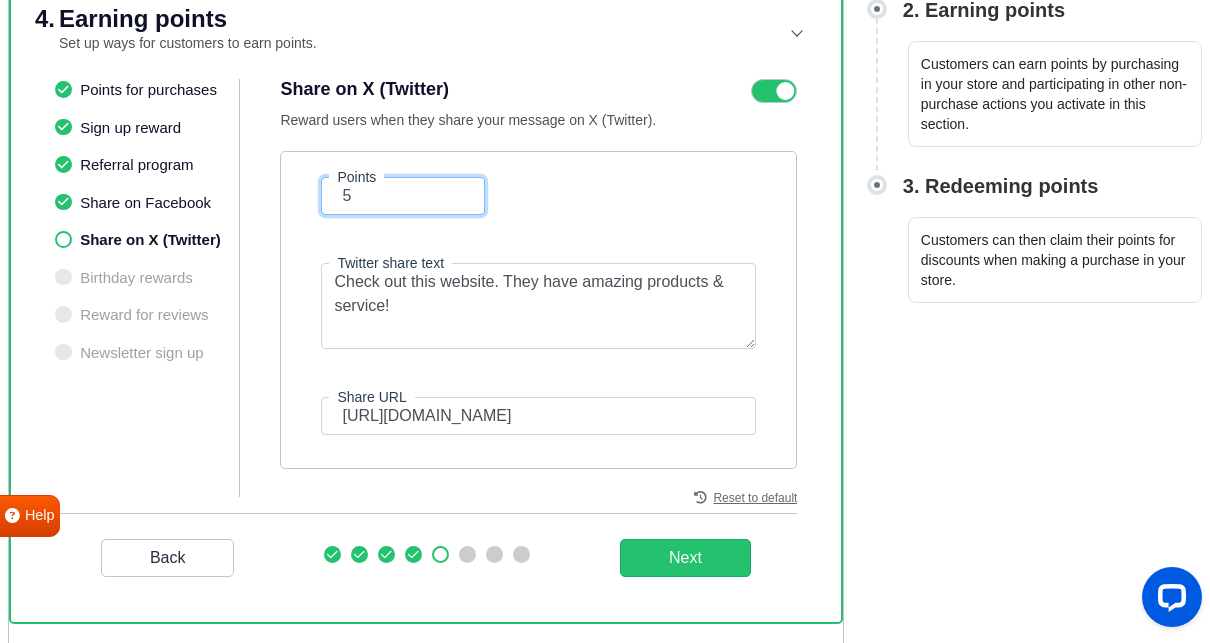 type on "5" 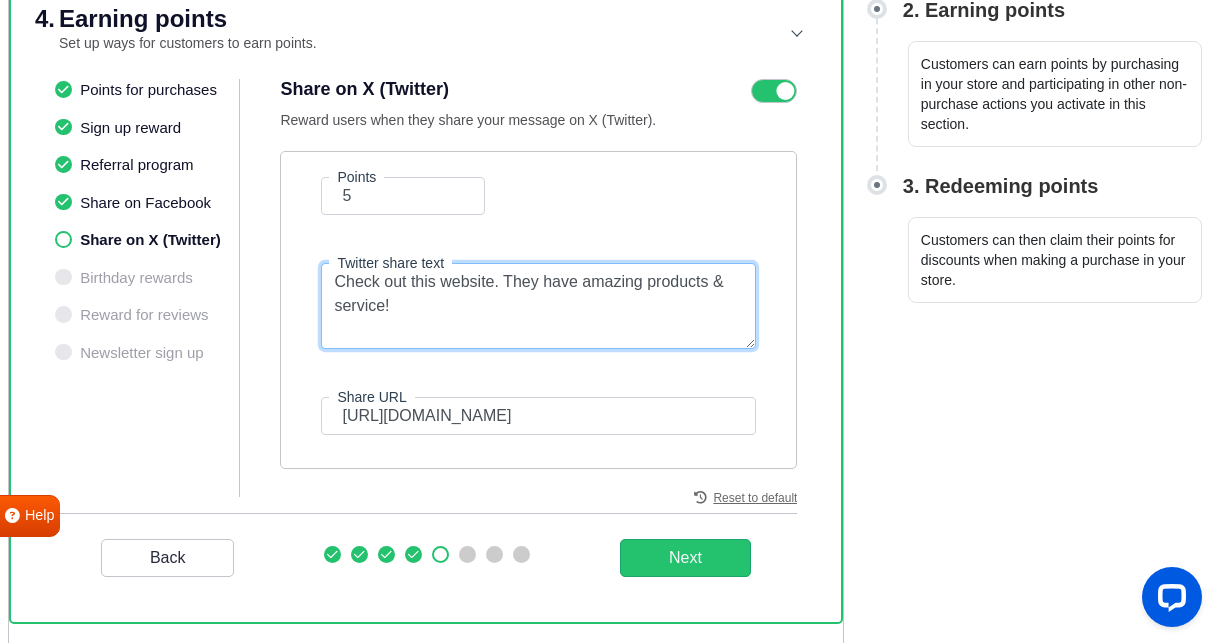 drag, startPoint x: 501, startPoint y: 274, endPoint x: 379, endPoint y: 300, distance: 124.73973 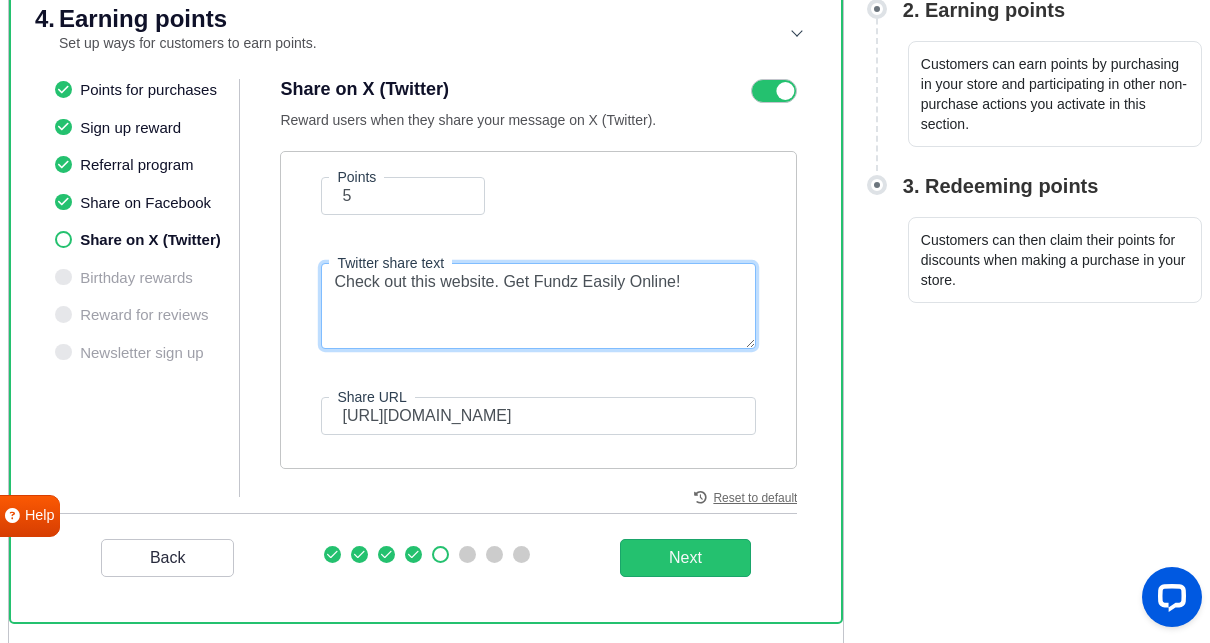 type on "Check out this website. Get Fundz Easily Online!" 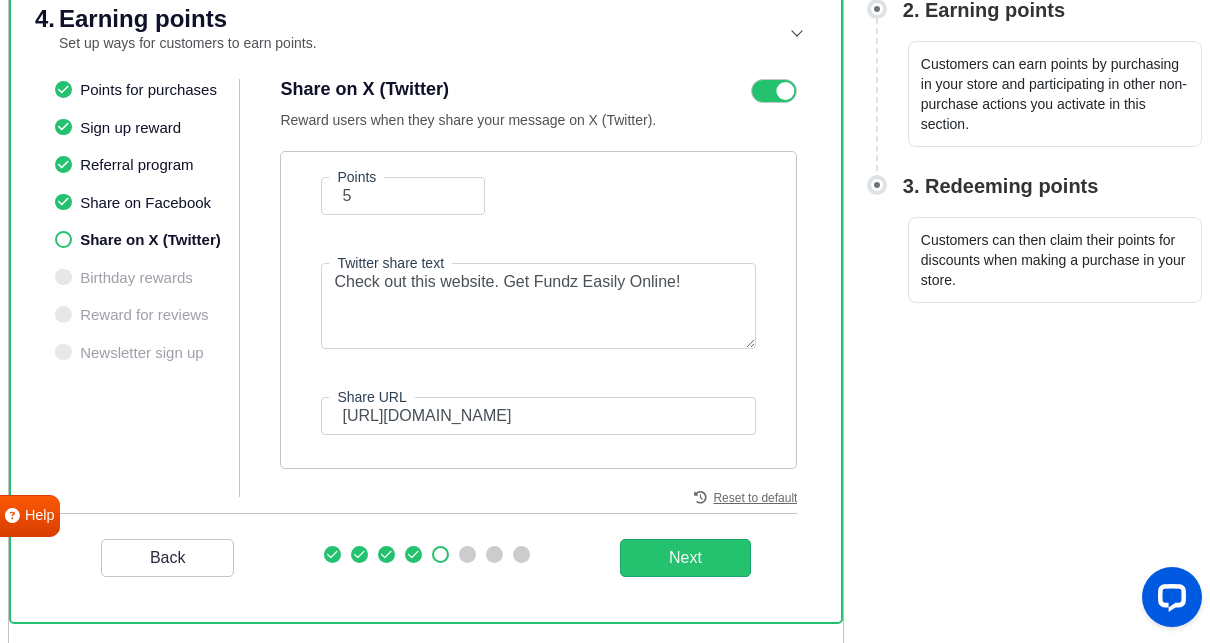 click on "Back" at bounding box center [168, 558] 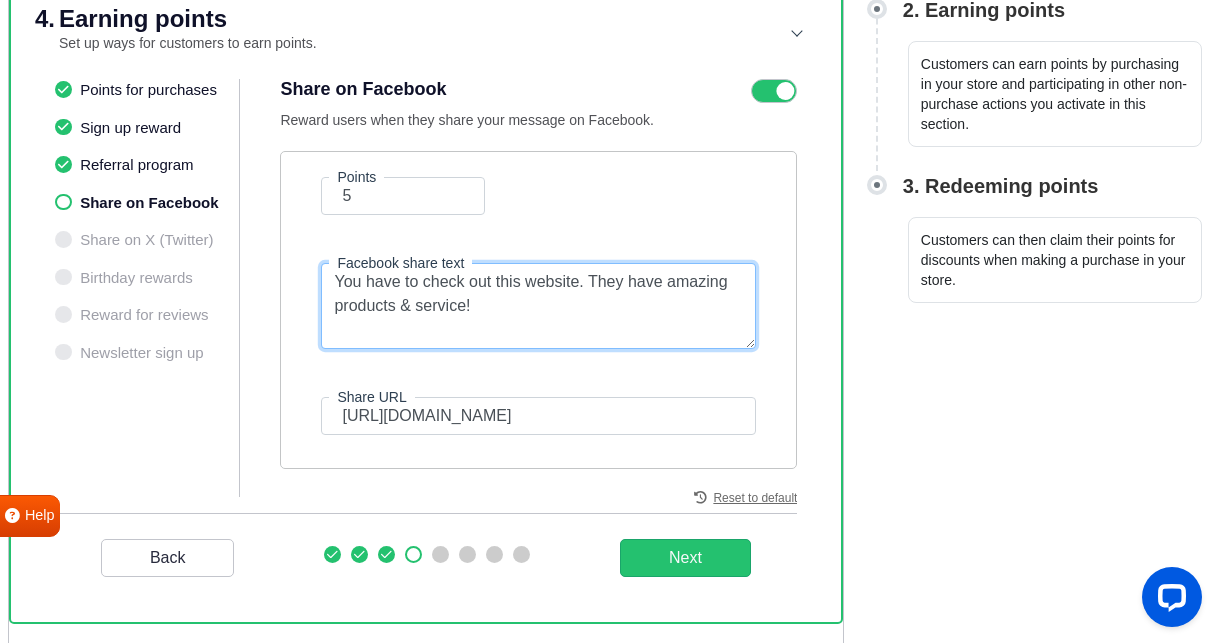 drag, startPoint x: 334, startPoint y: 274, endPoint x: 502, endPoint y: 302, distance: 170.31735 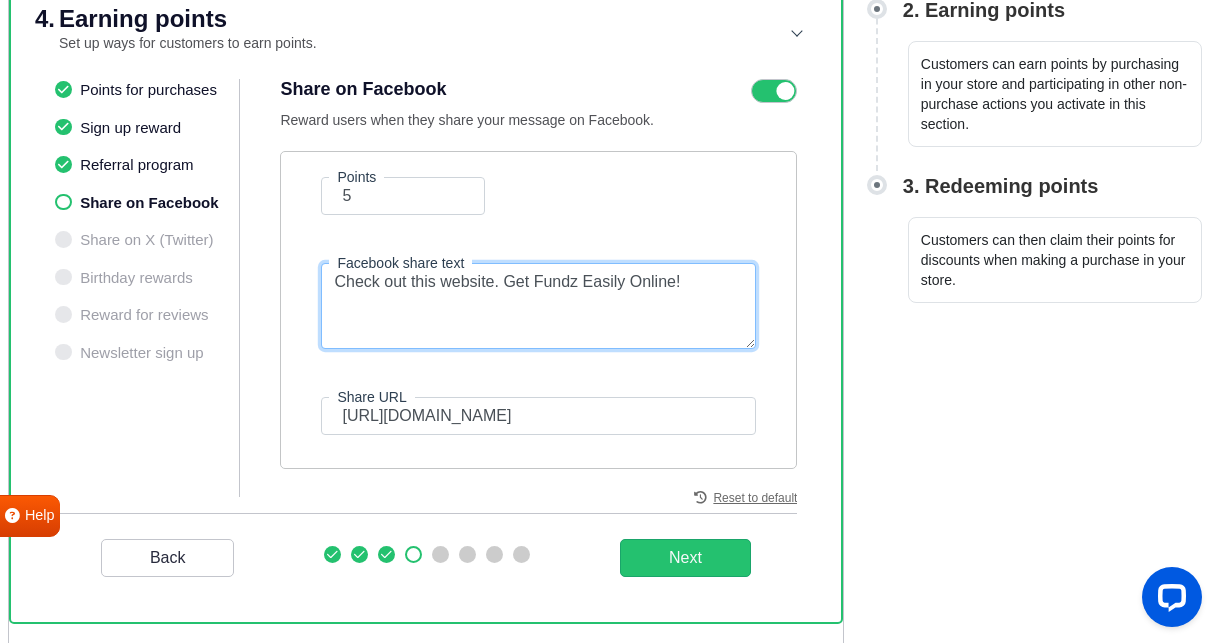 type on "Check out this website. Get Fundz Easily Online!" 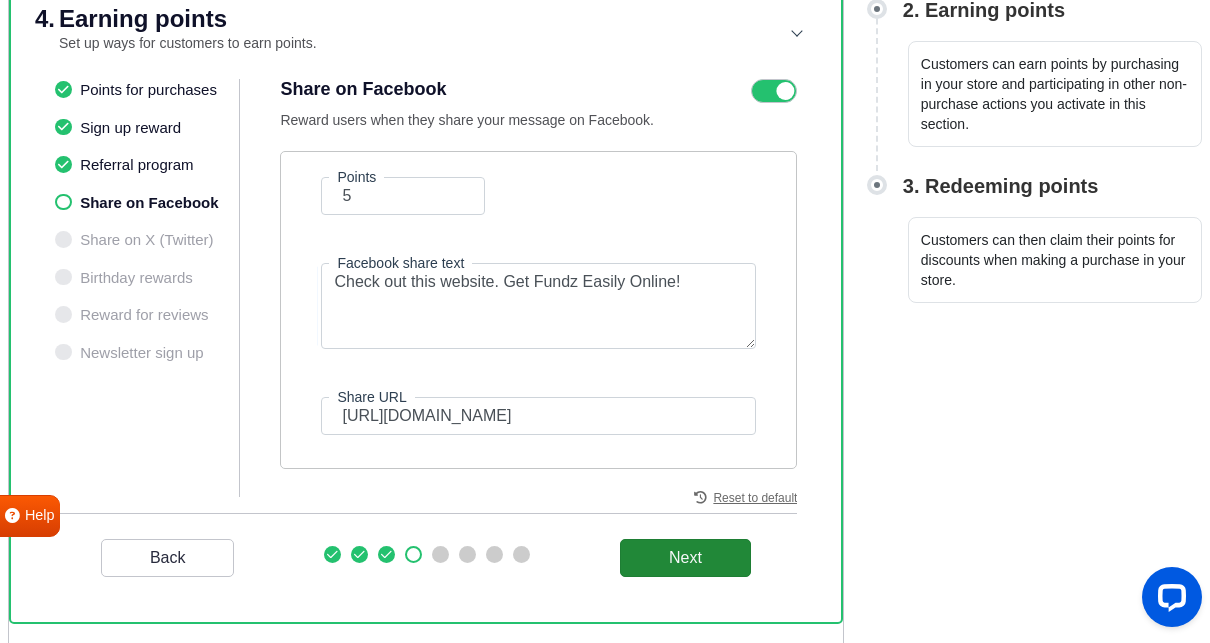 click on "Next" at bounding box center (685, 558) 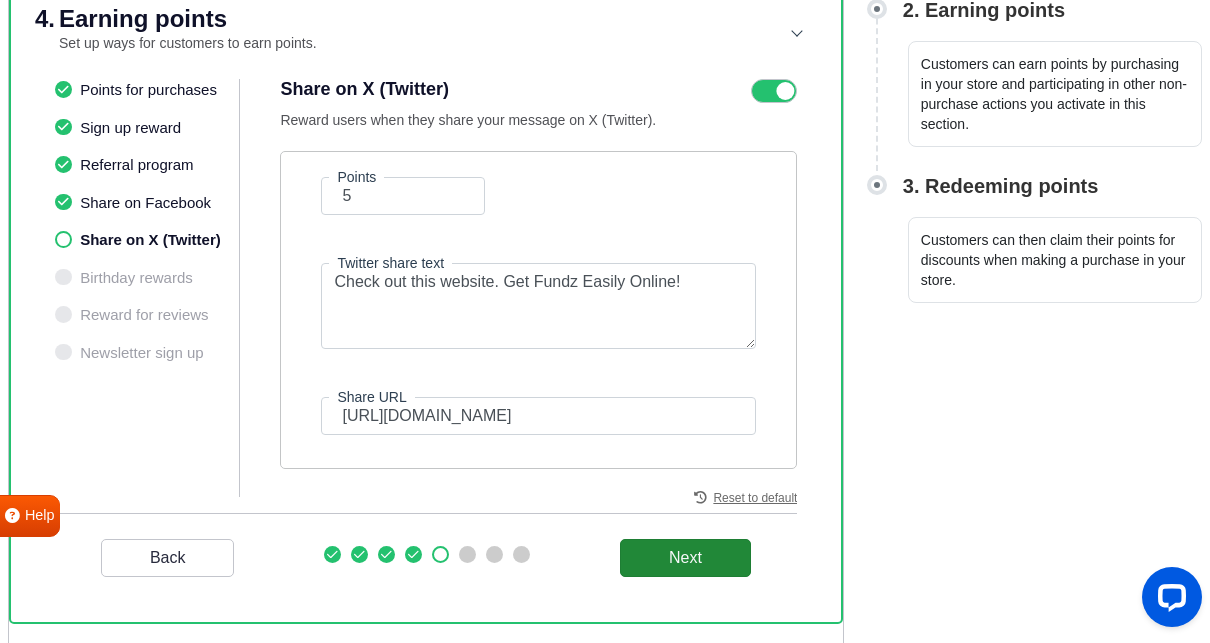 click on "Next" at bounding box center (685, 558) 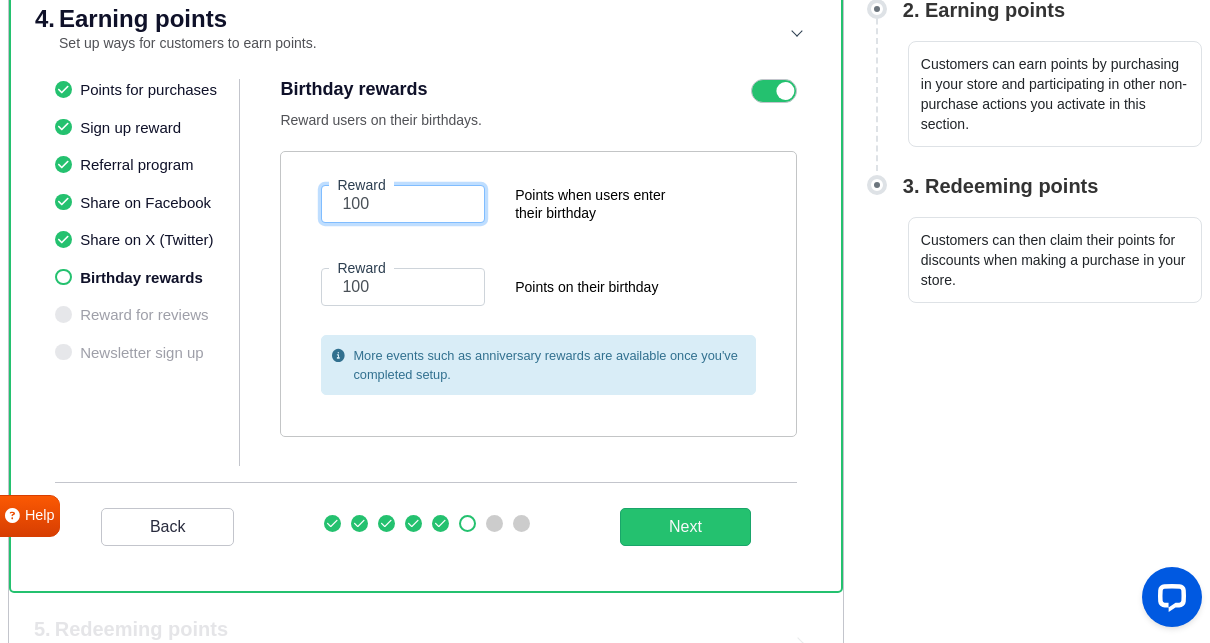 click on "100" at bounding box center [403, 204] 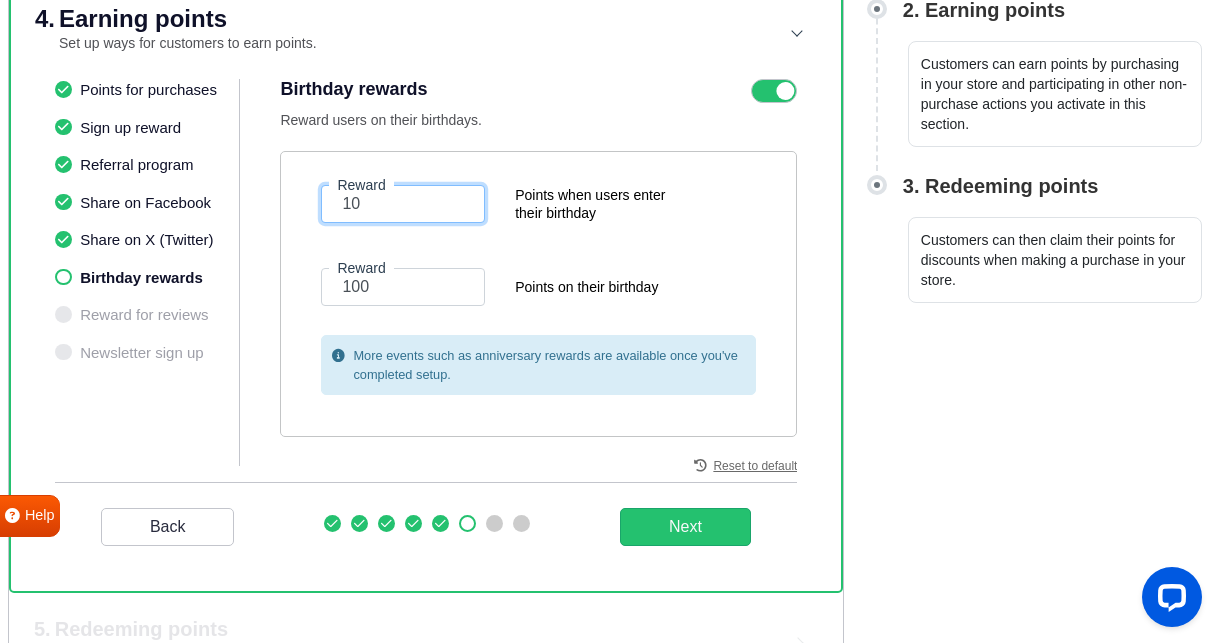 type on "1" 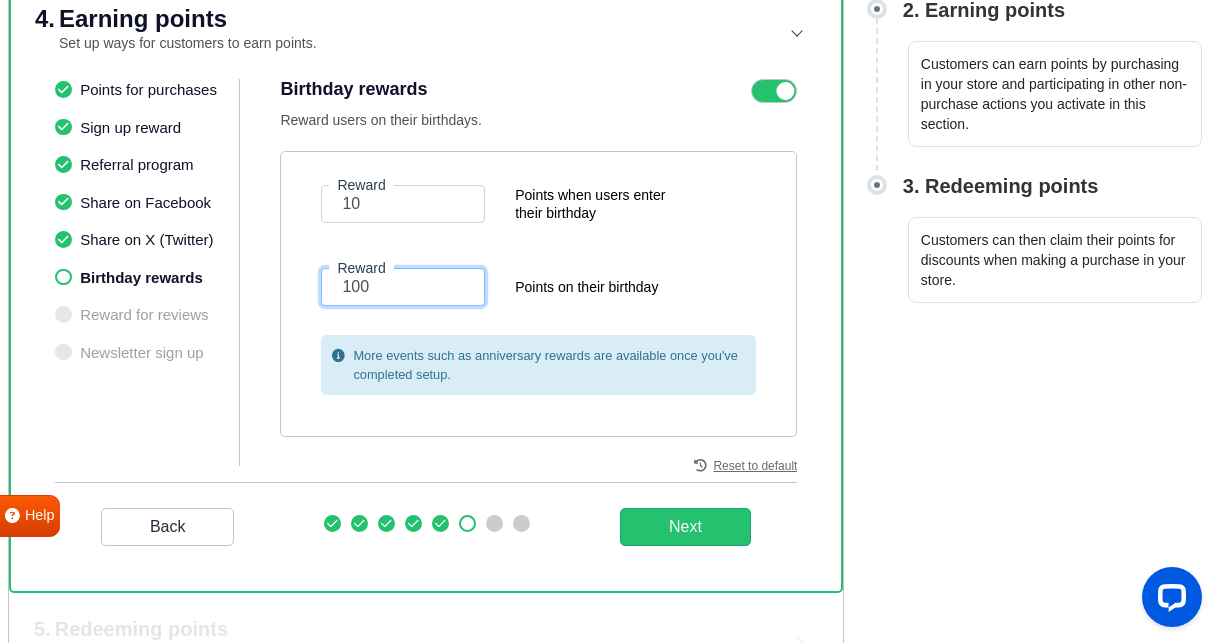 click on "100" at bounding box center [403, 287] 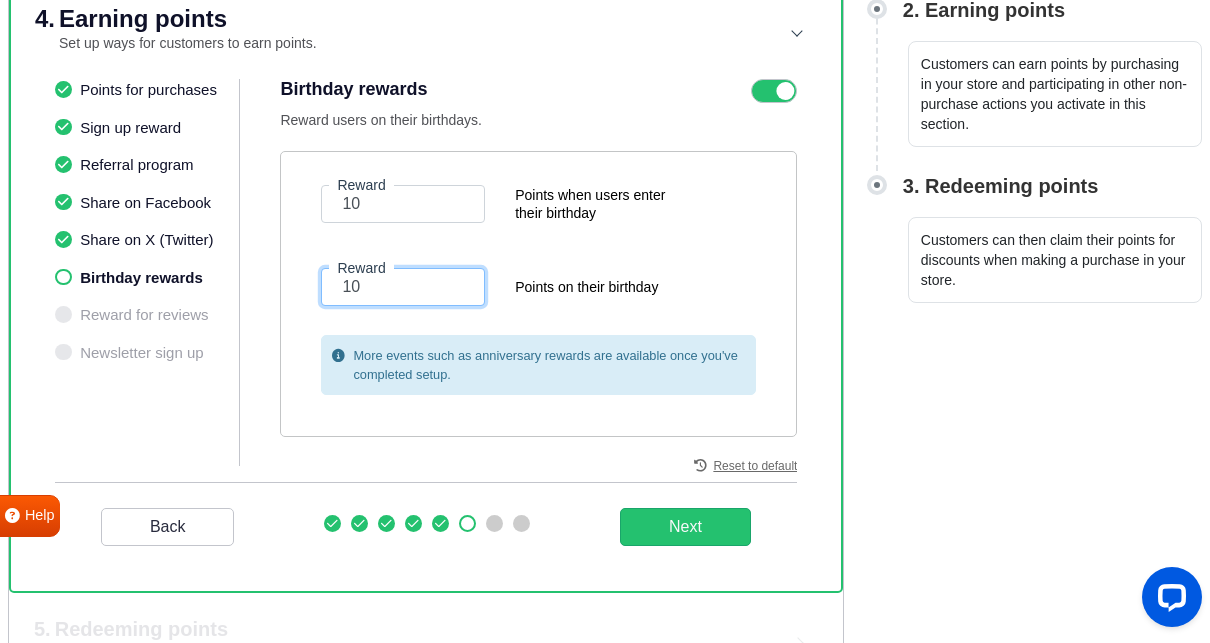 type on "1" 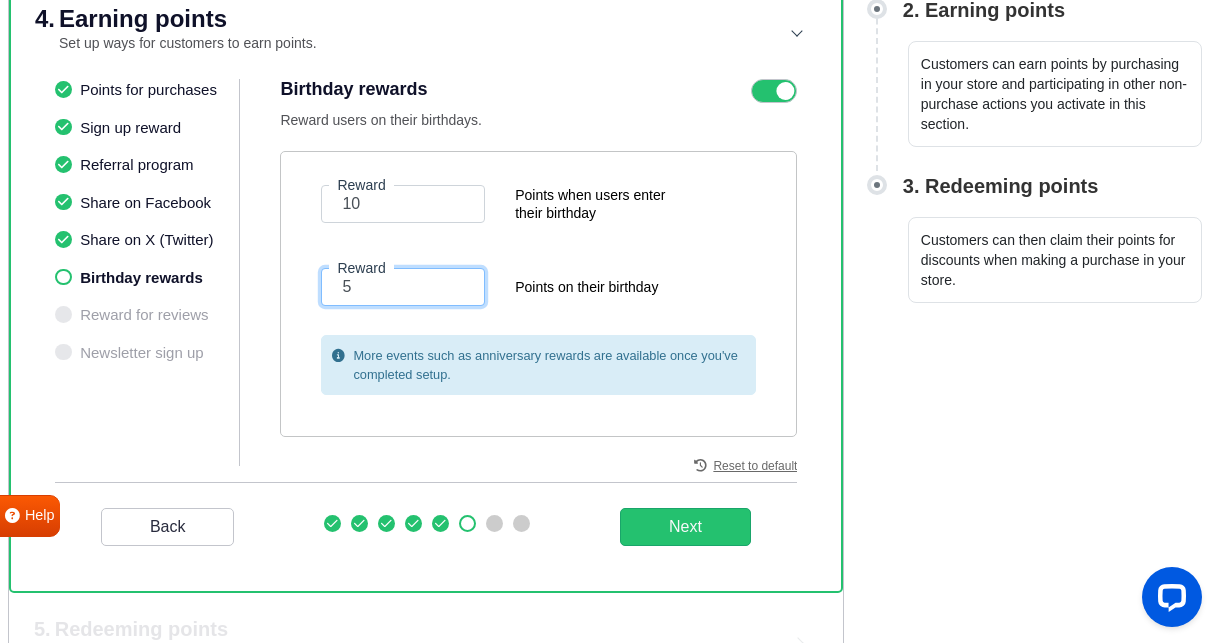 type on "5" 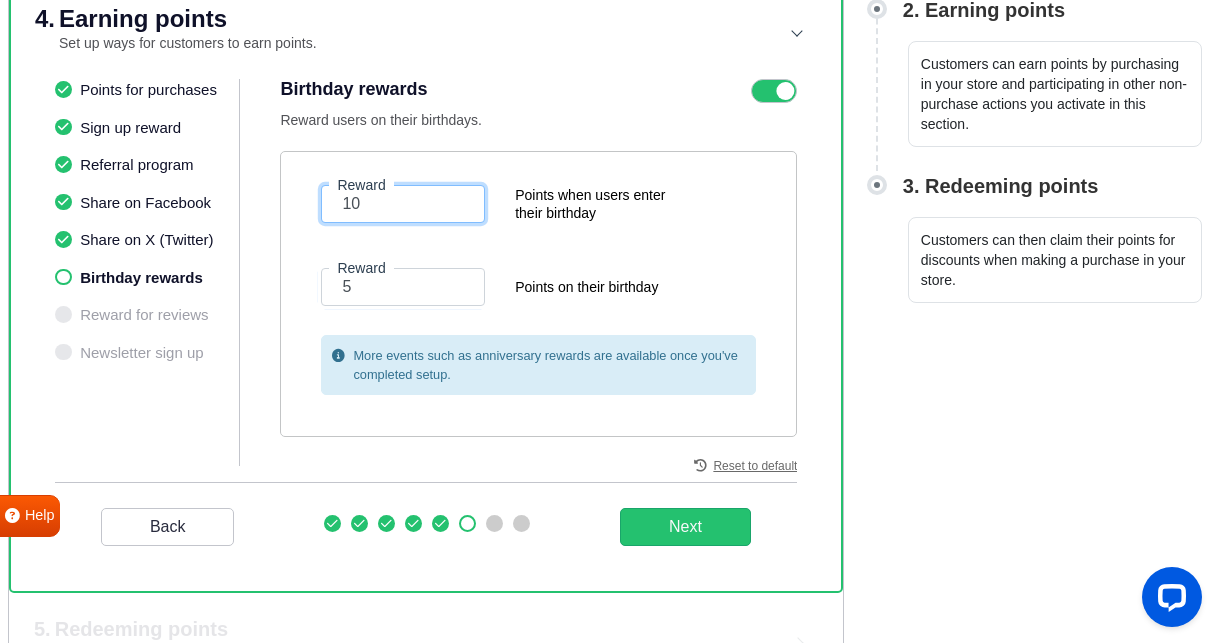 click on "10" at bounding box center (403, 204) 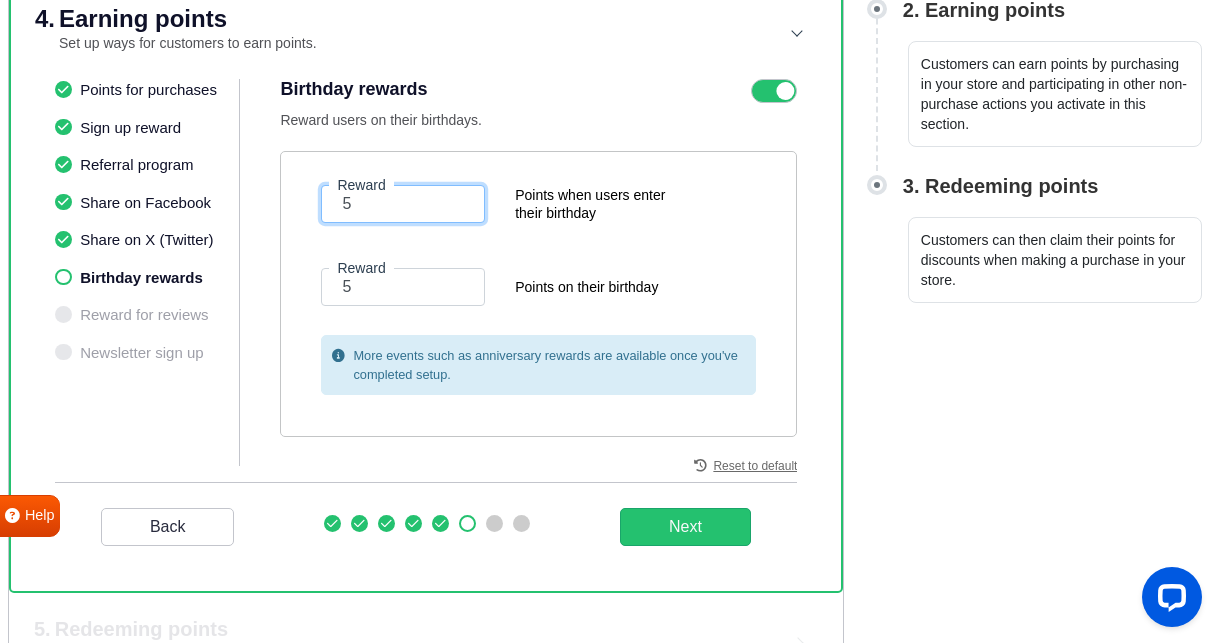 type on "5" 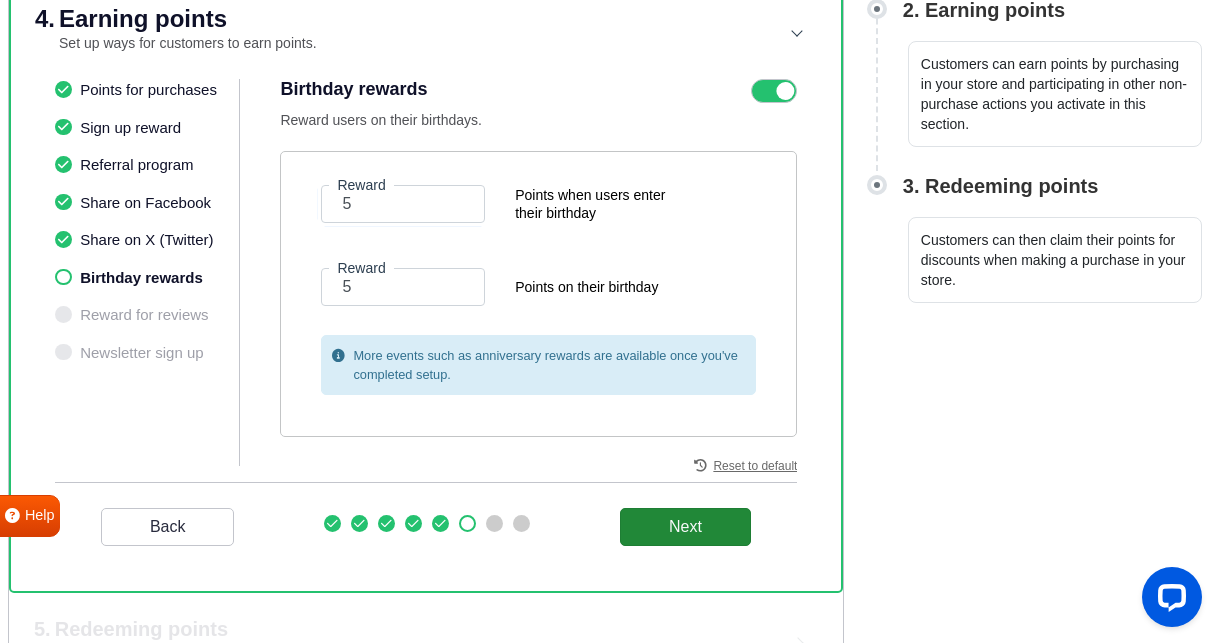 click on "Next" at bounding box center (685, 527) 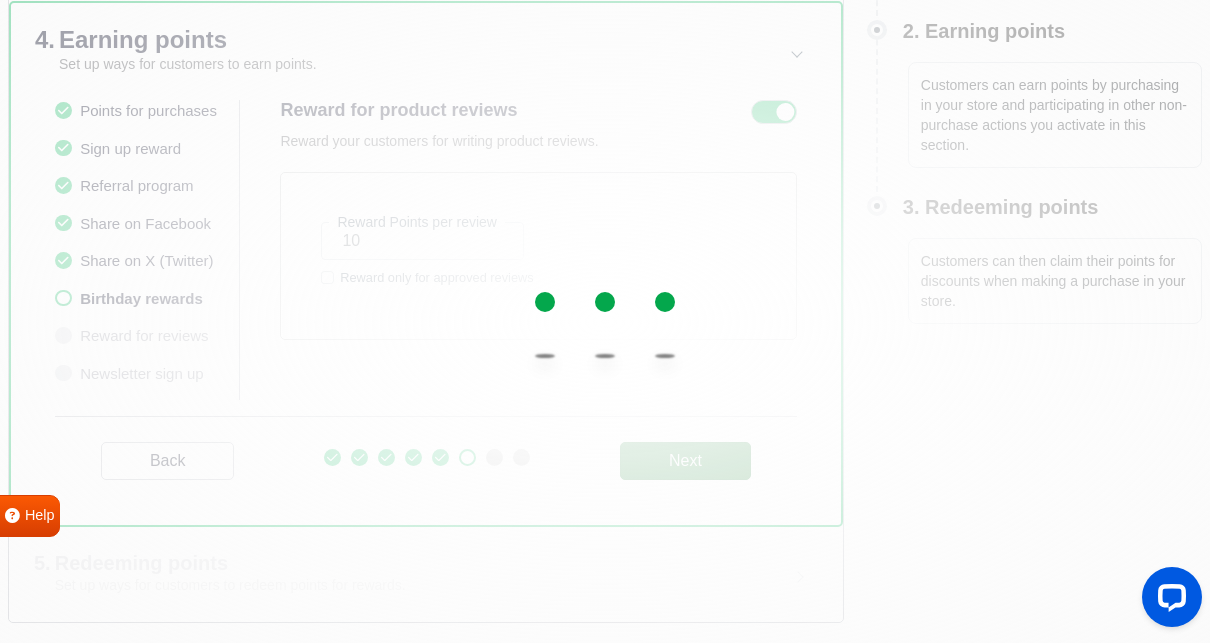 scroll, scrollTop: 480, scrollLeft: 0, axis: vertical 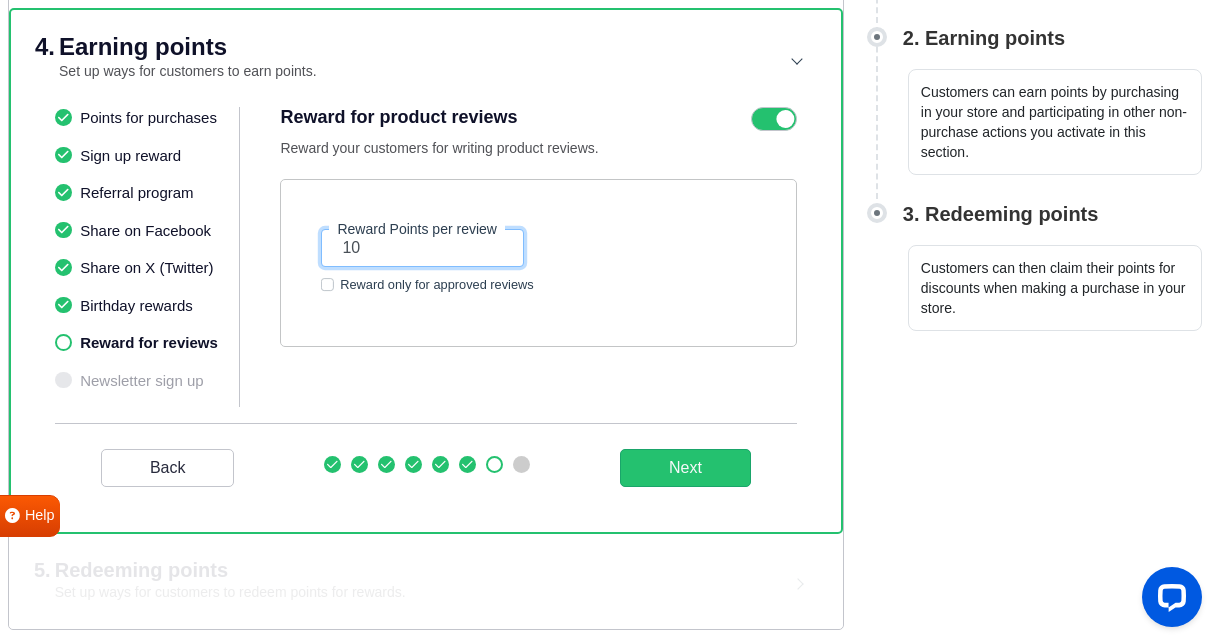 drag, startPoint x: 380, startPoint y: 242, endPoint x: 323, endPoint y: 240, distance: 57.035076 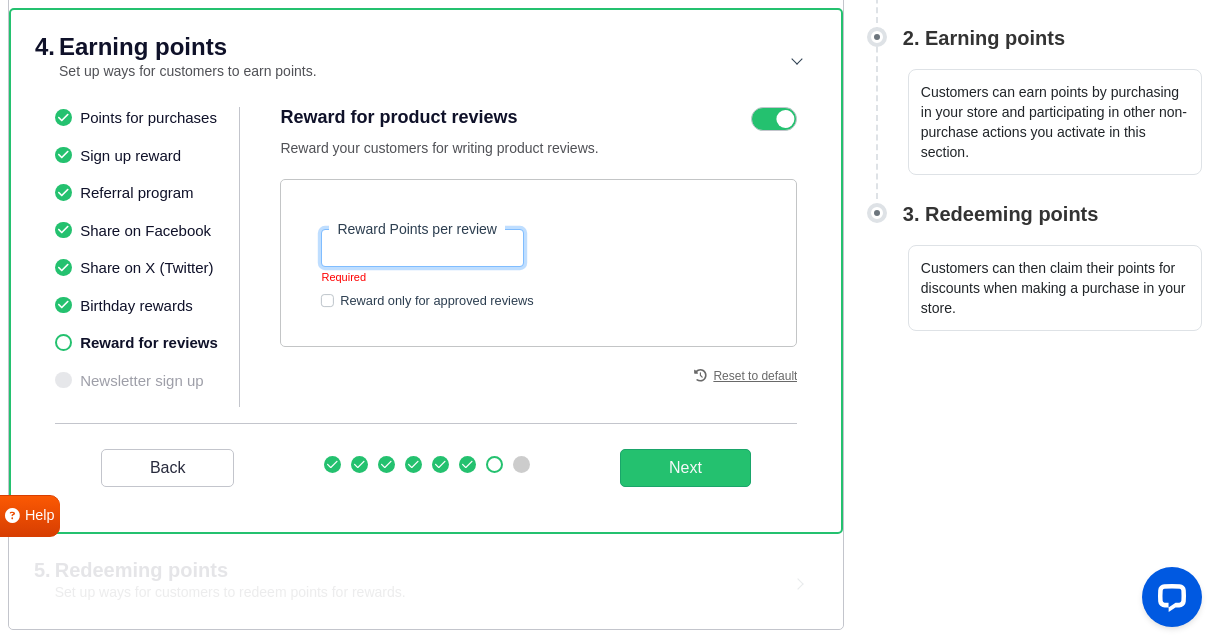 type on "2" 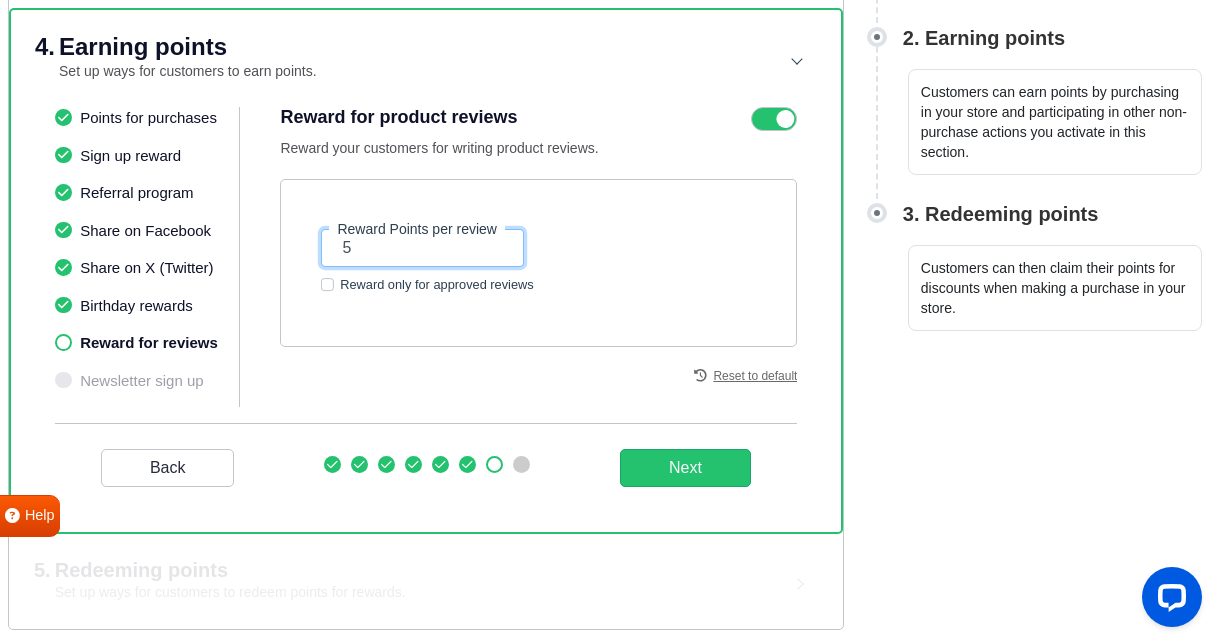 type on "5" 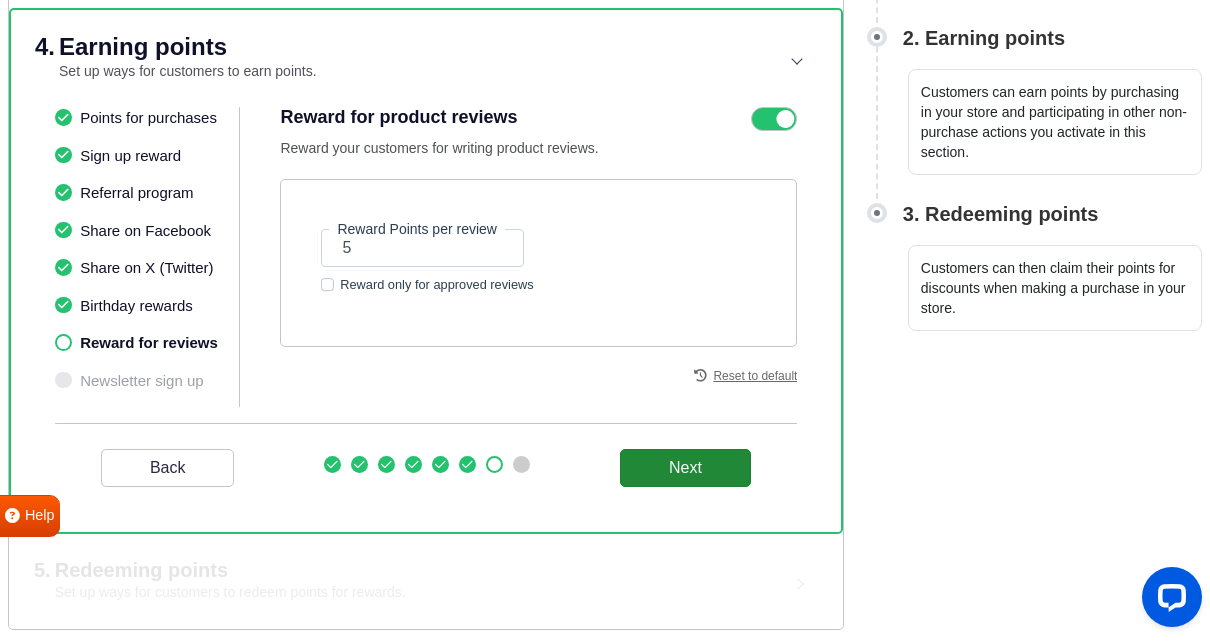 click on "Next" at bounding box center [685, 468] 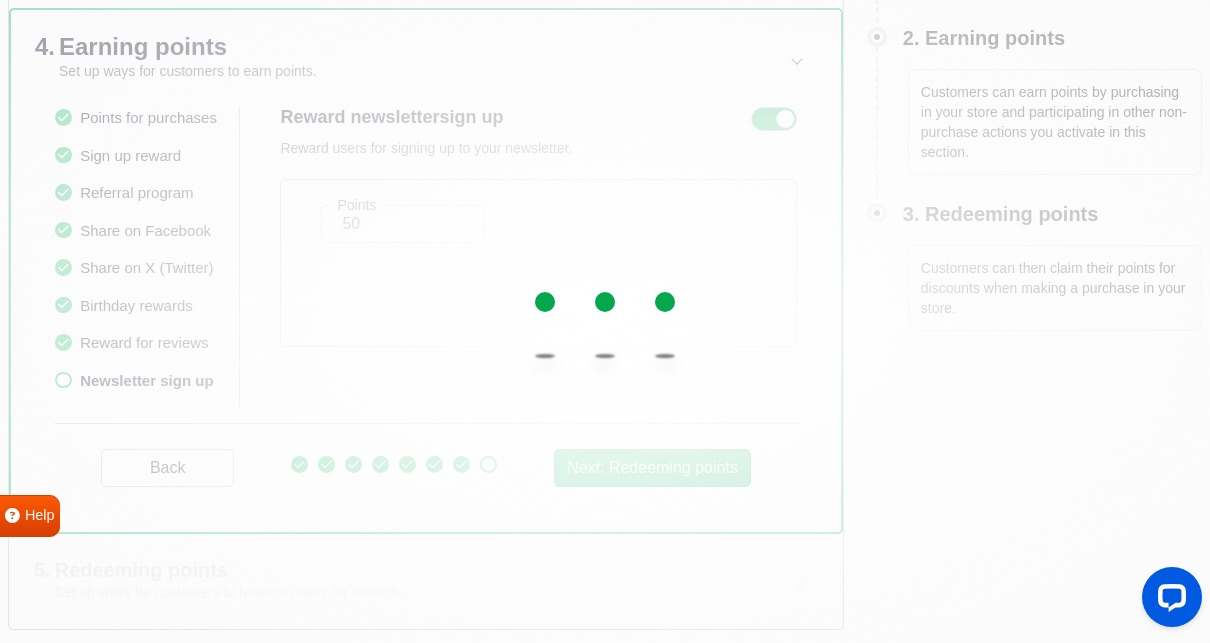 click at bounding box center (605, 321) 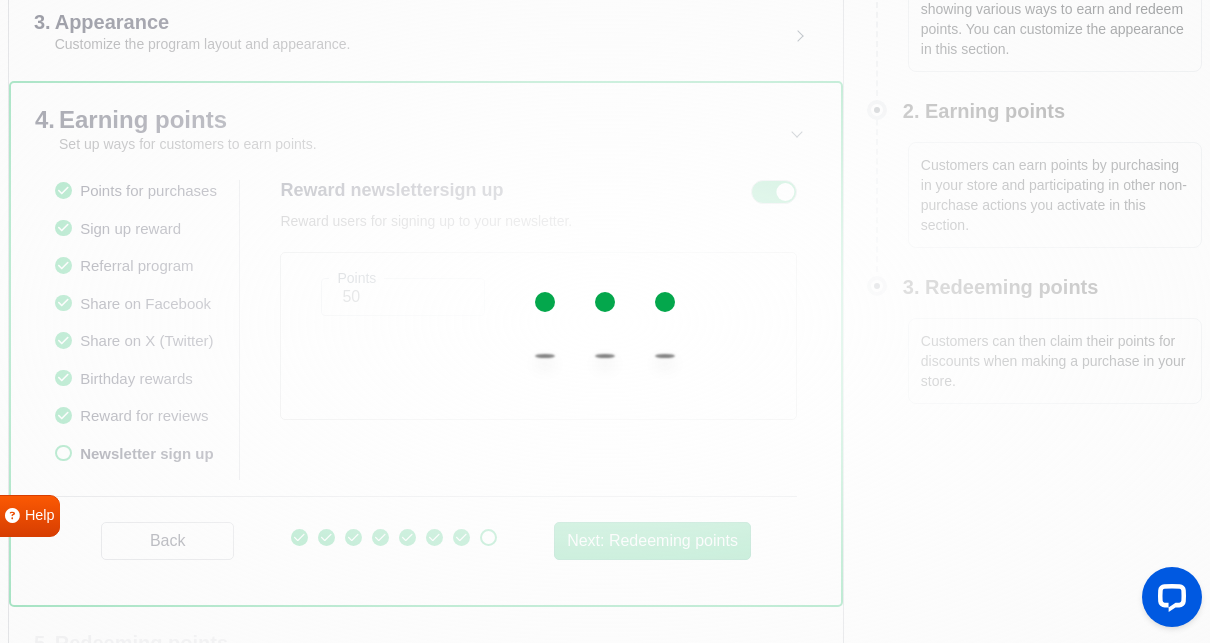 scroll, scrollTop: 480, scrollLeft: 0, axis: vertical 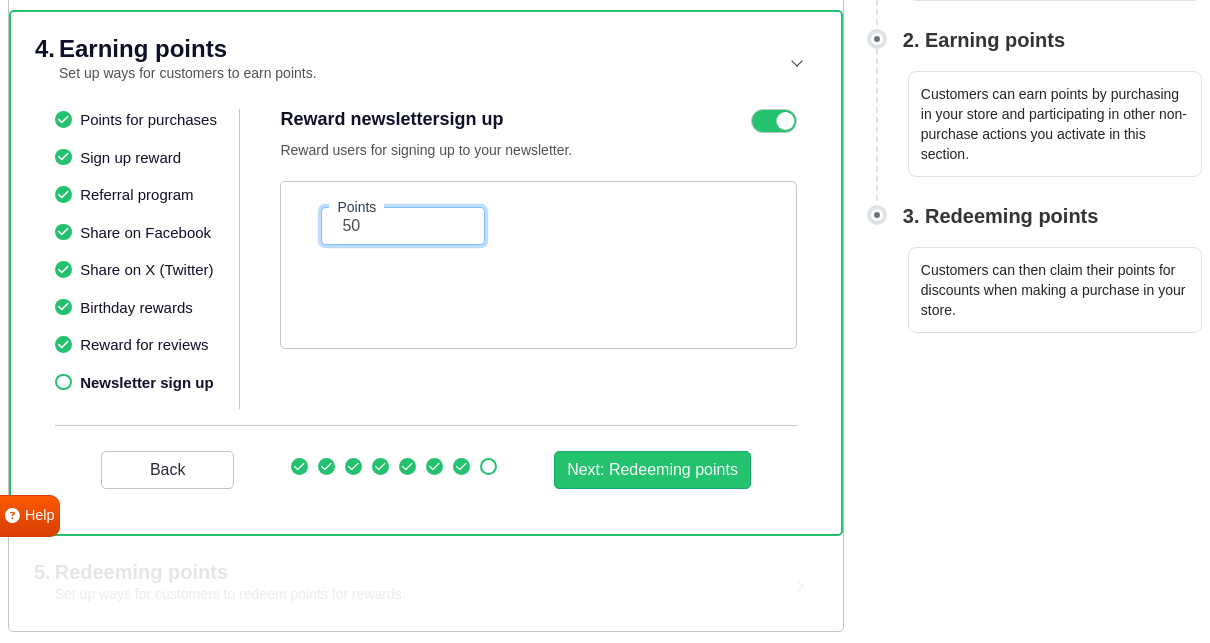 drag, startPoint x: 377, startPoint y: 224, endPoint x: 297, endPoint y: 226, distance: 80.024994 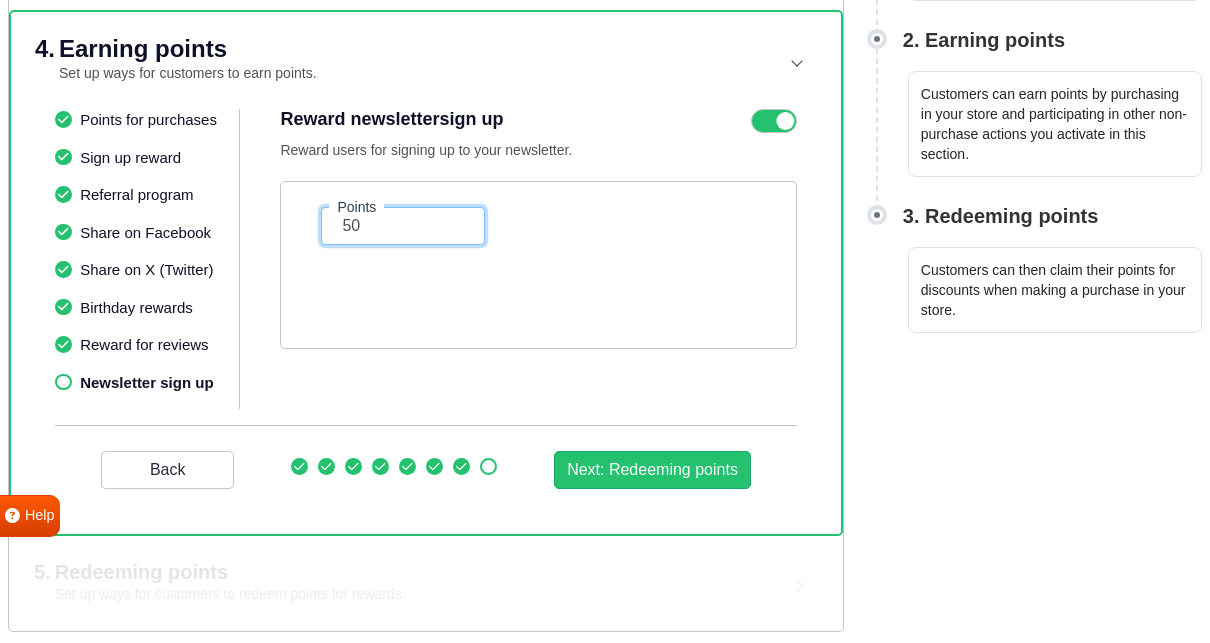 click on "50" at bounding box center [403, 226] 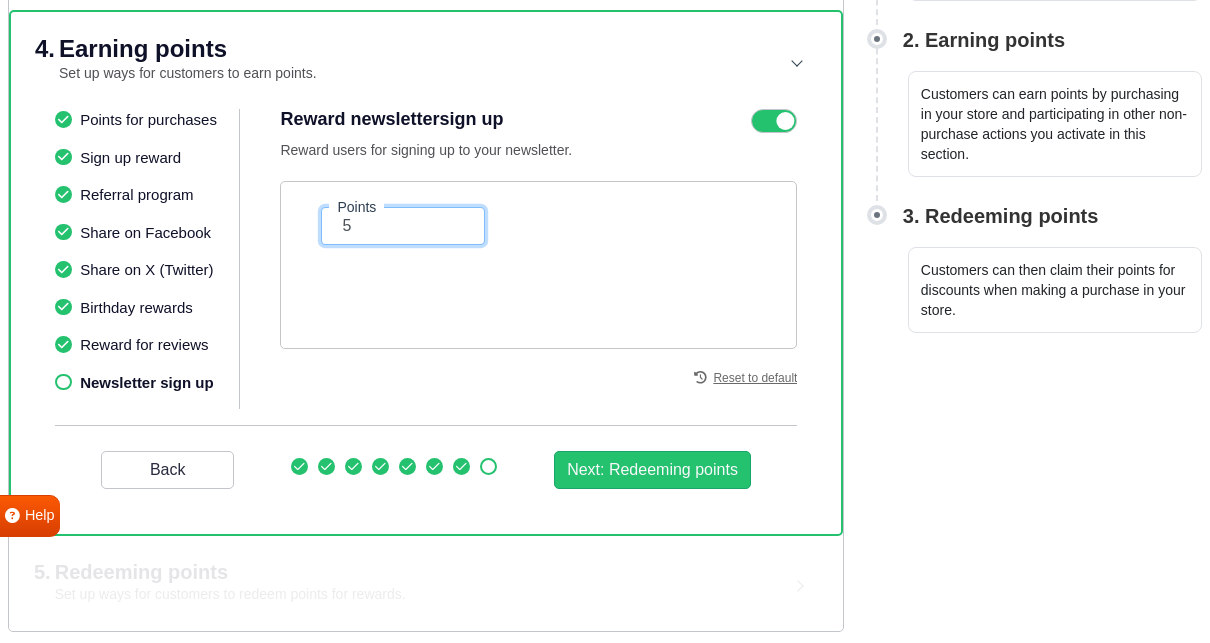 type on "5" 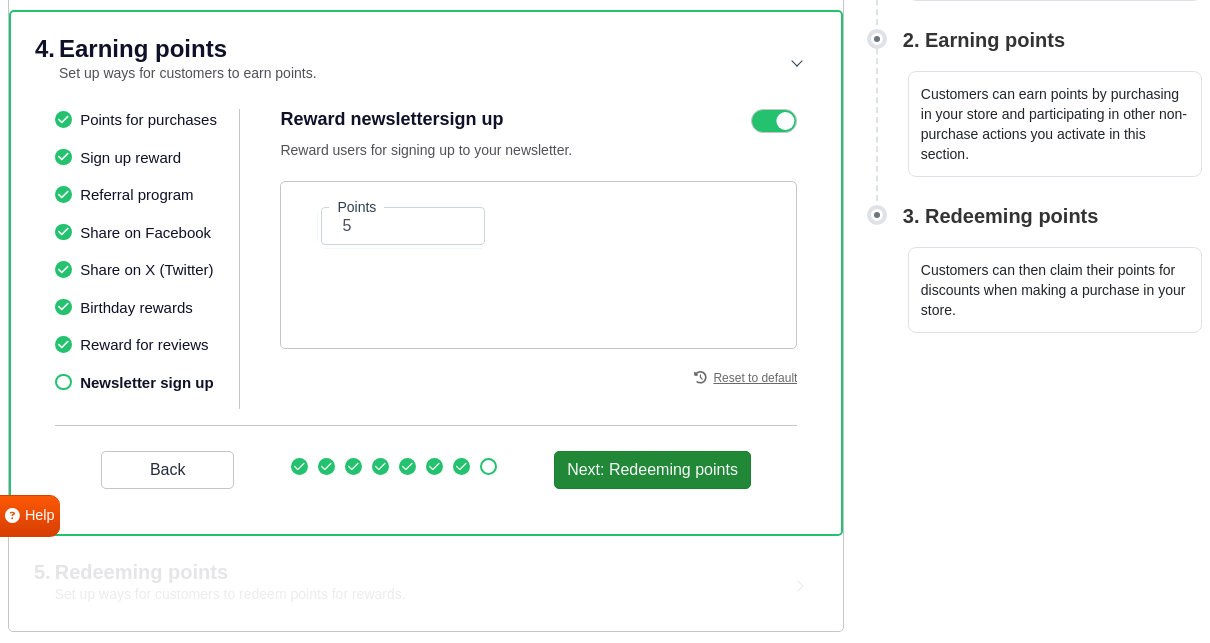 click on "Next: Redeeming points" at bounding box center [652, 470] 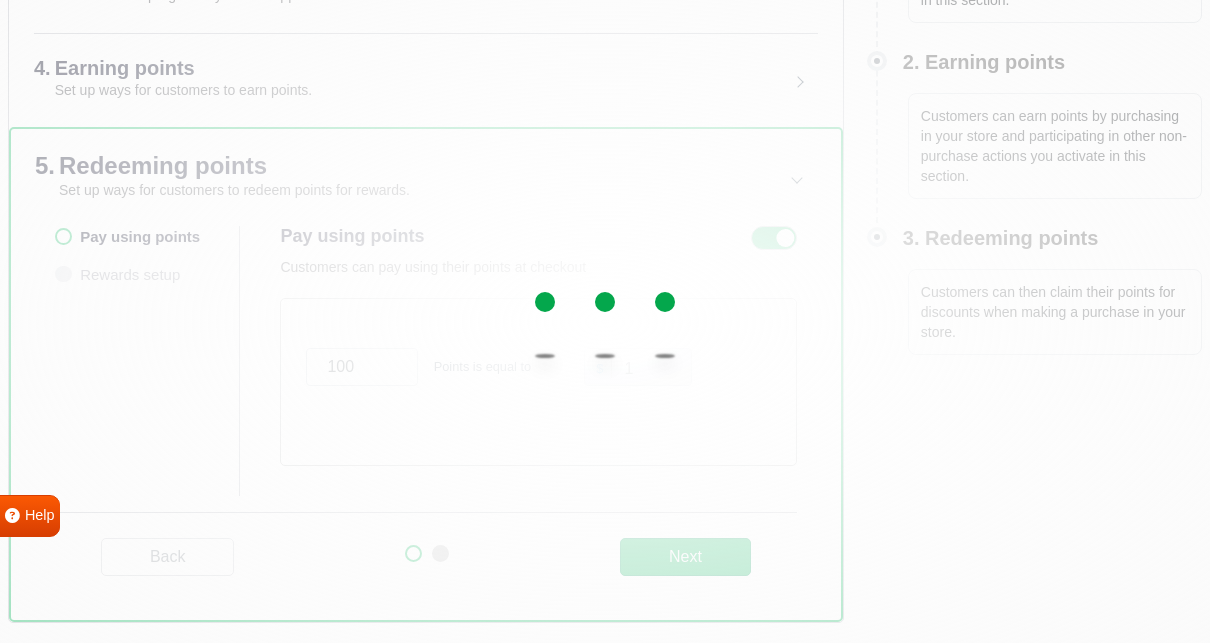 scroll, scrollTop: 574, scrollLeft: 0, axis: vertical 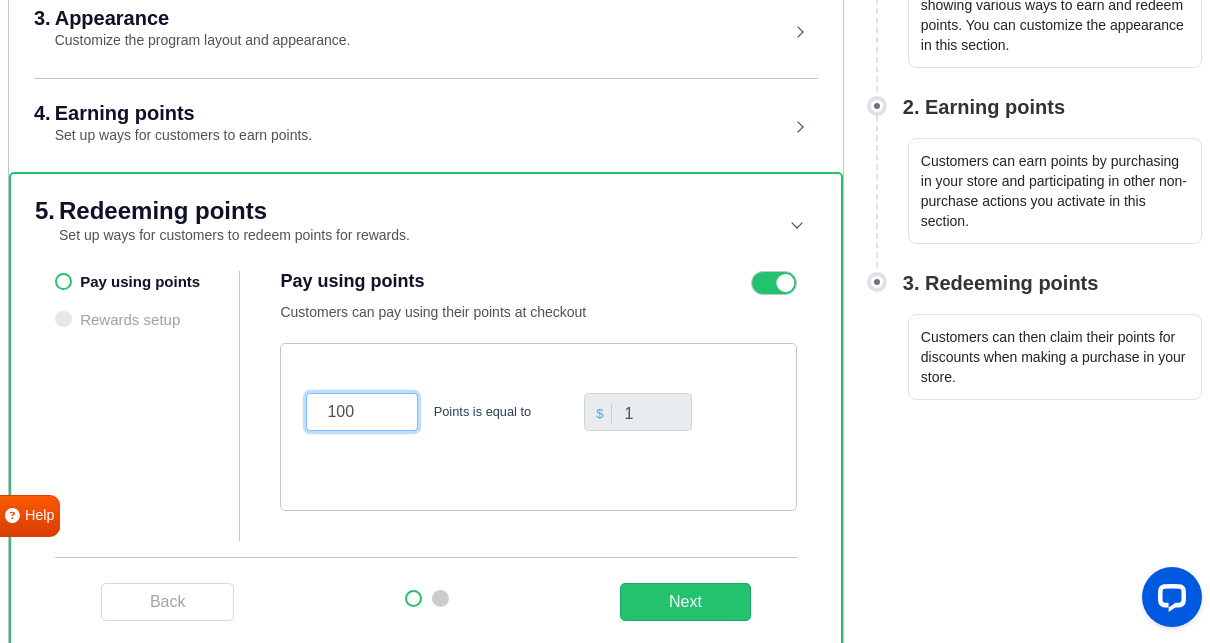 drag, startPoint x: 354, startPoint y: 400, endPoint x: 303, endPoint y: 400, distance: 51 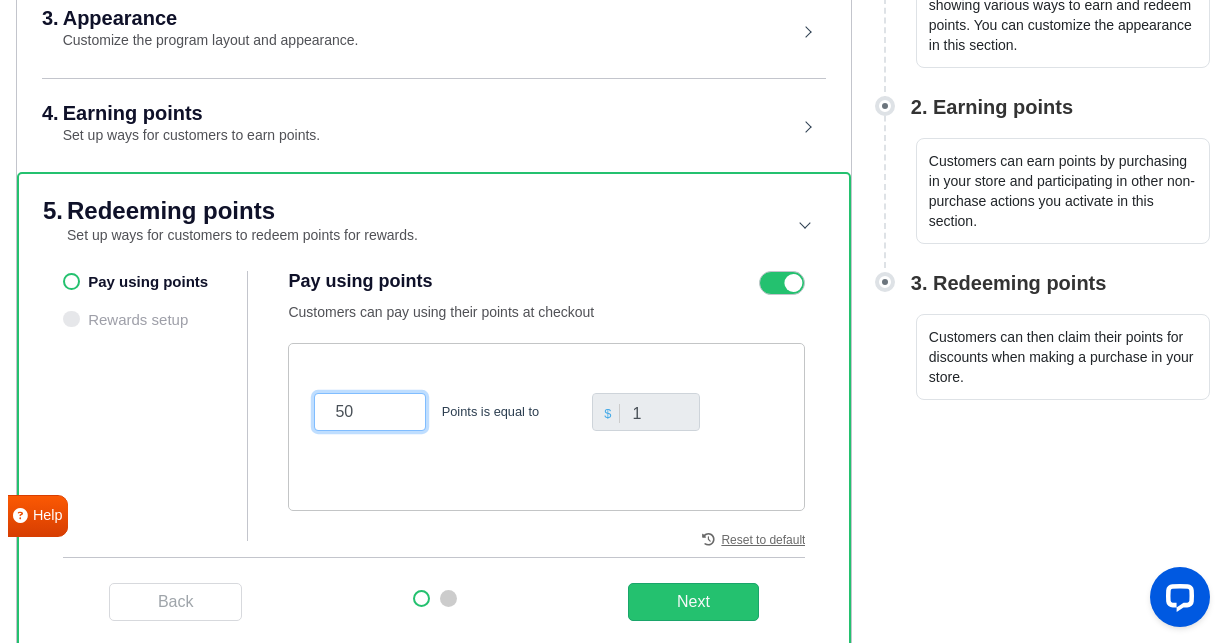 scroll, scrollTop: 574, scrollLeft: 0, axis: vertical 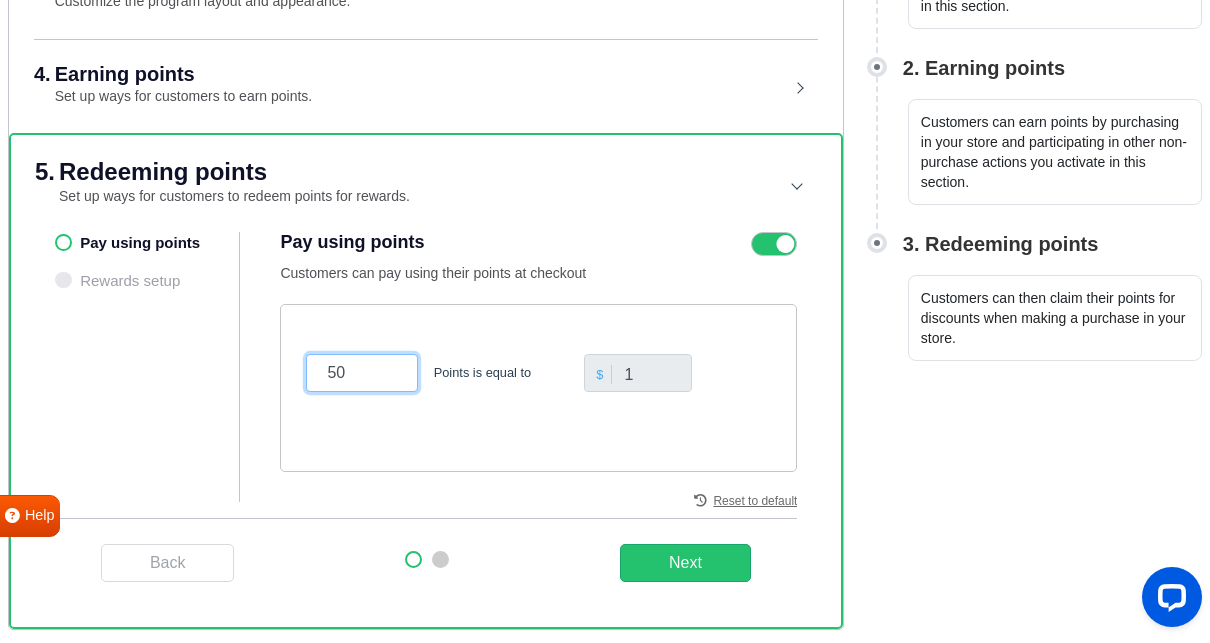 type on "50" 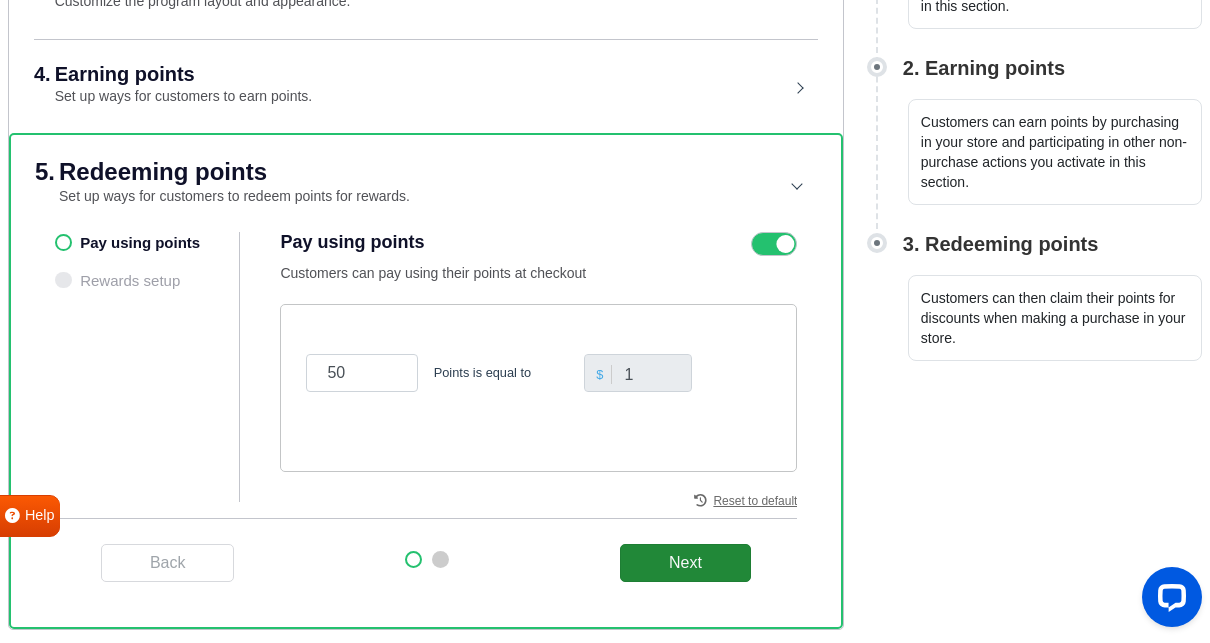 click on "Next" at bounding box center (685, 563) 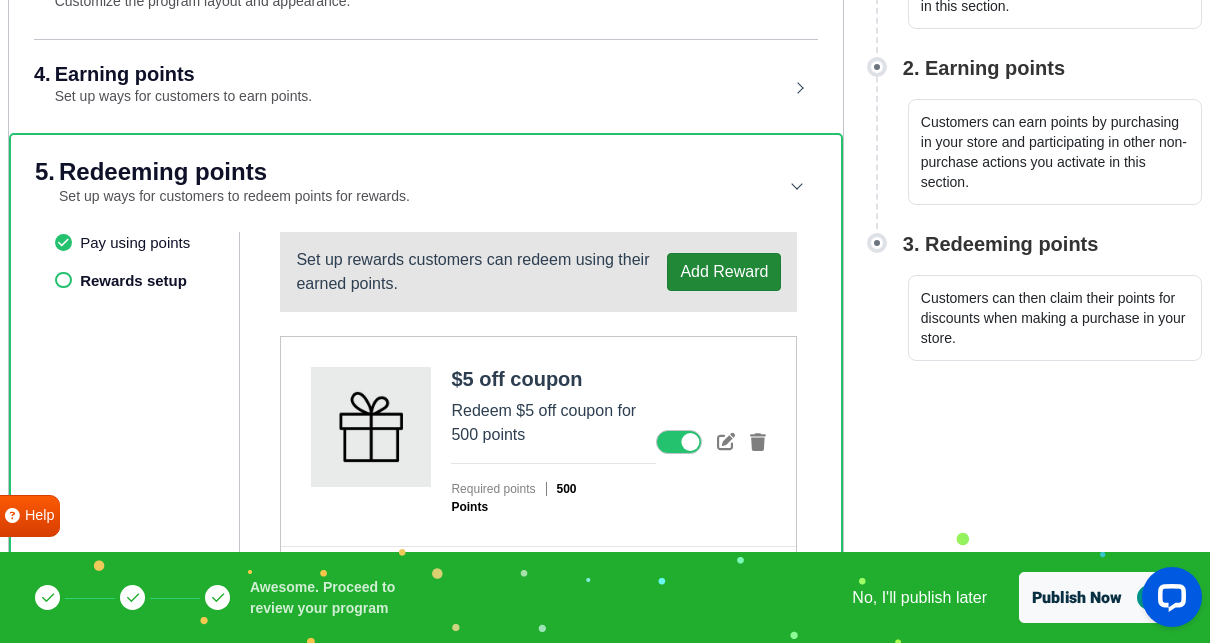 click on "Add Reward" at bounding box center (724, 272) 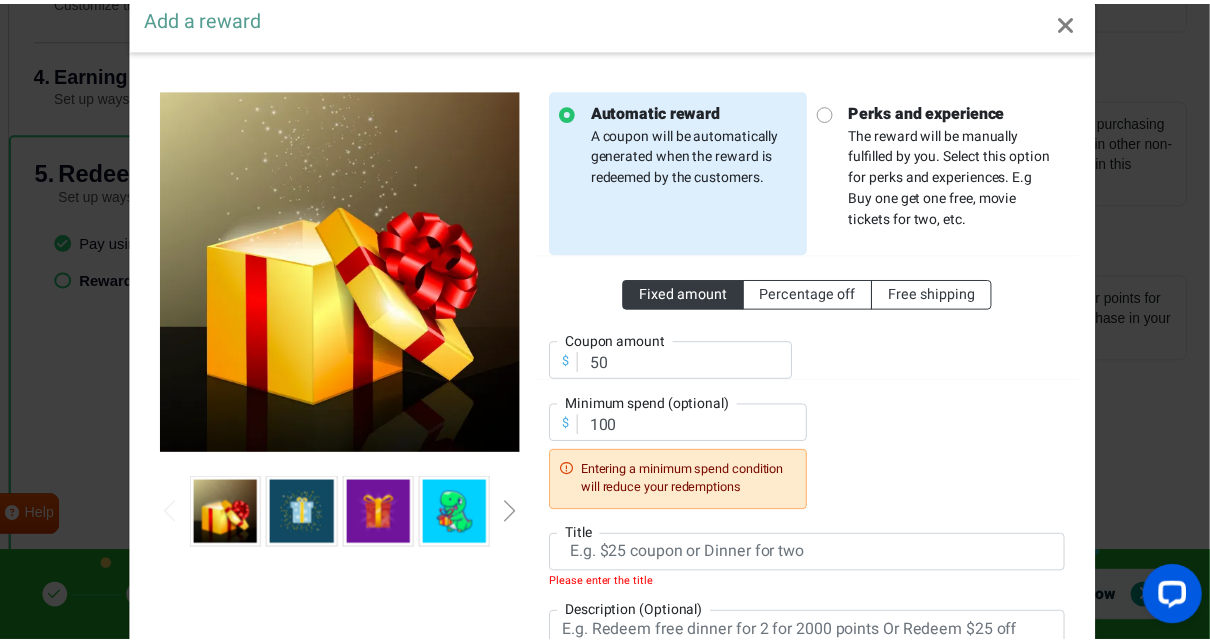 scroll, scrollTop: 0, scrollLeft: 0, axis: both 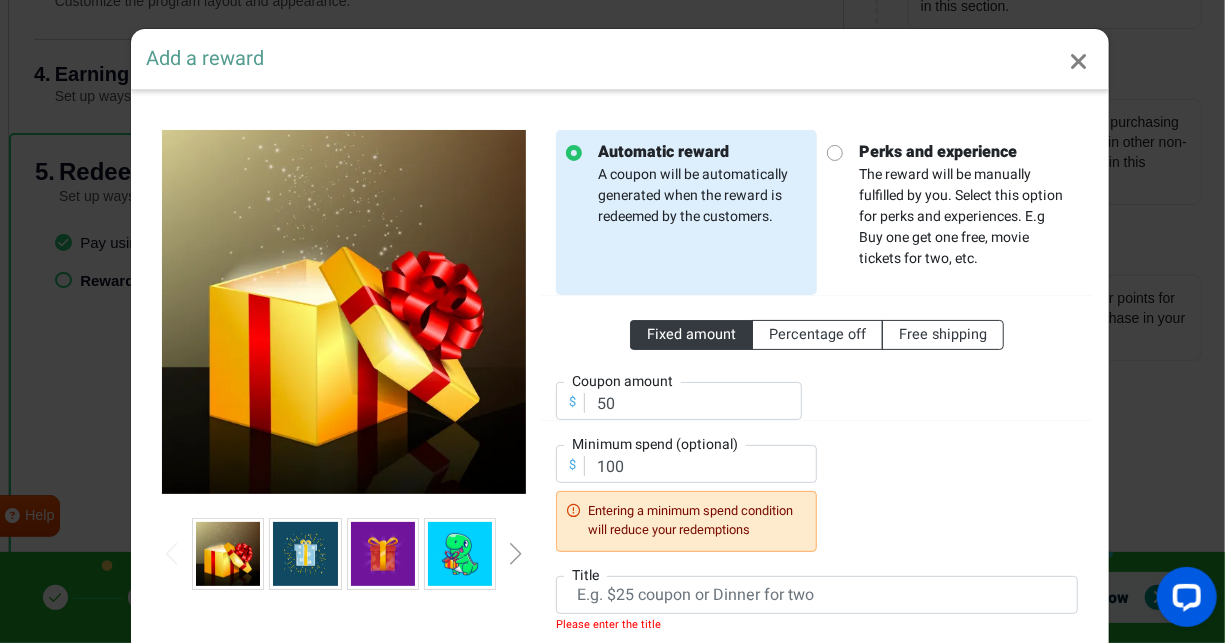 click at bounding box center [1079, 62] 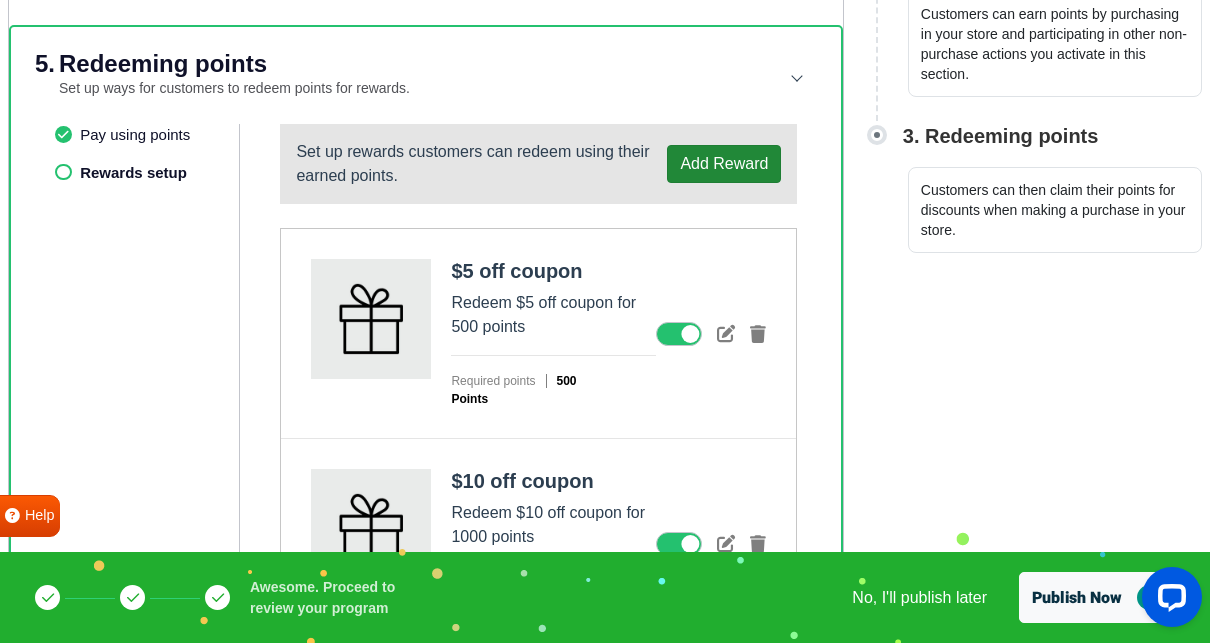 scroll, scrollTop: 1160, scrollLeft: 0, axis: vertical 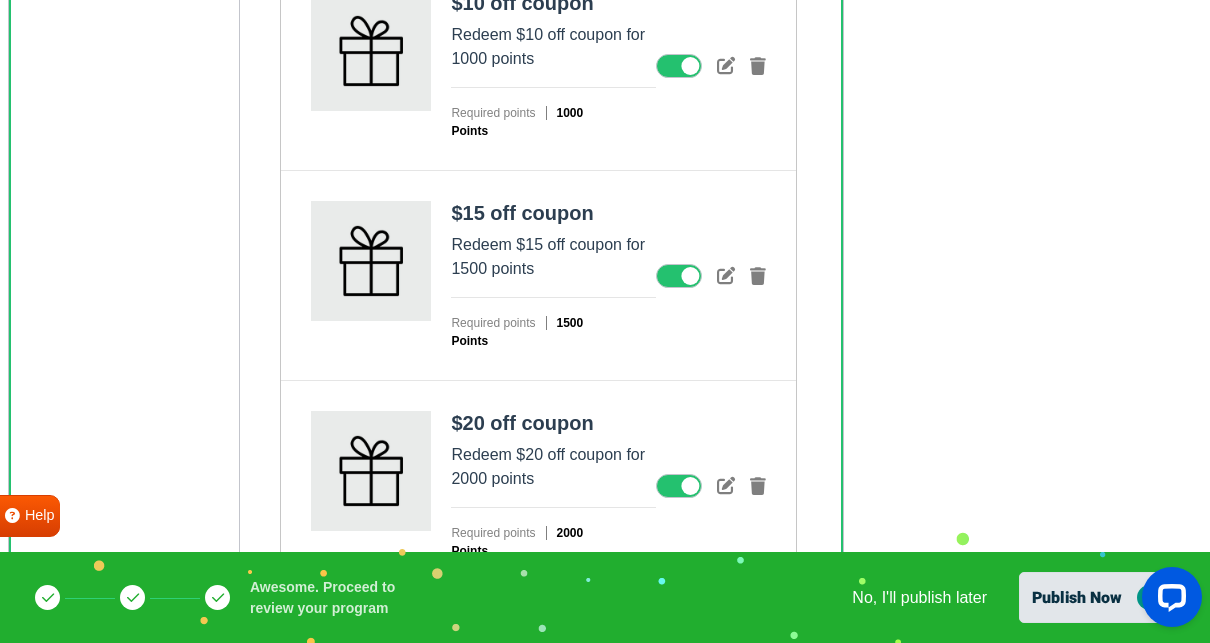 click on "Publish Now" at bounding box center (1097, 597) 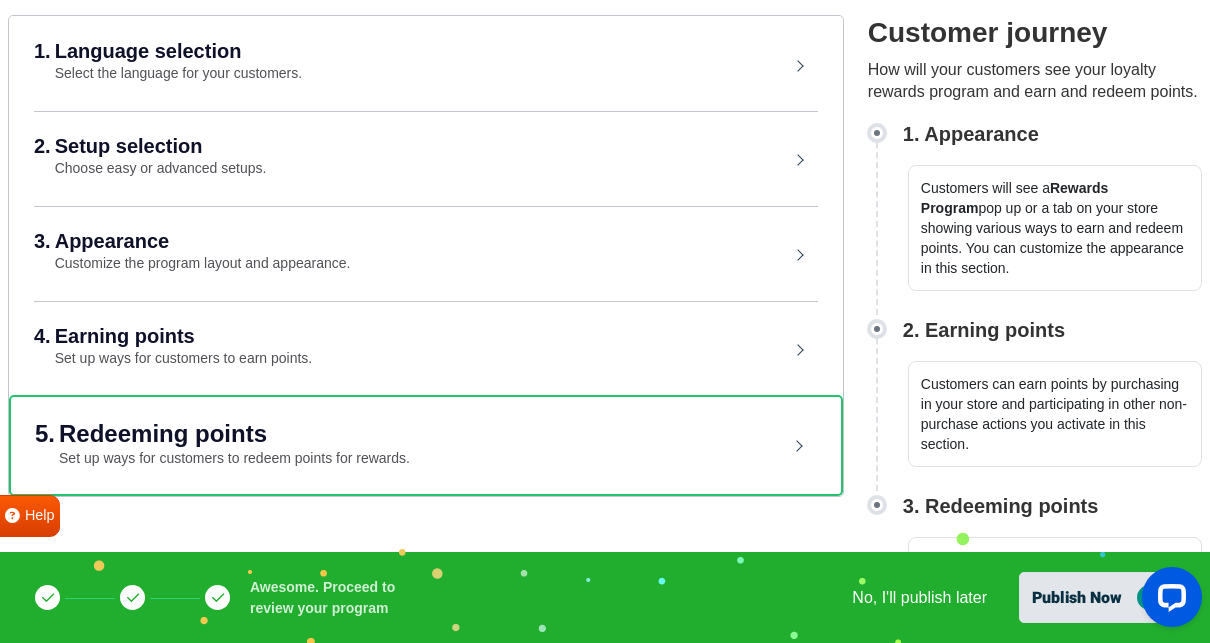 scroll, scrollTop: 309, scrollLeft: 0, axis: vertical 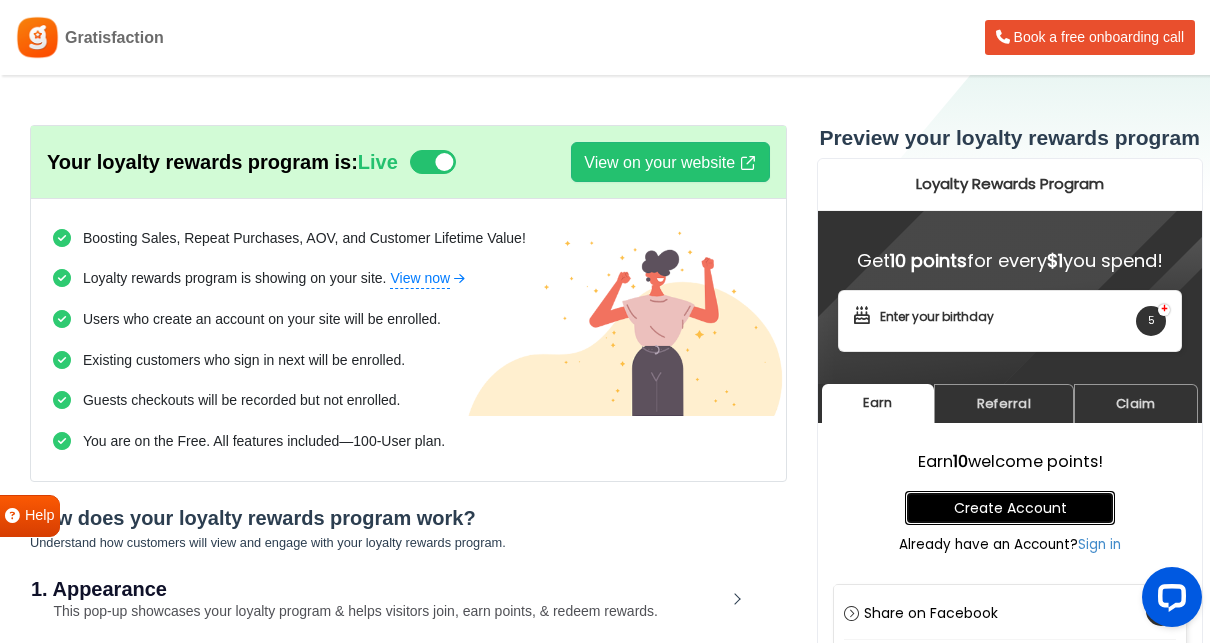 click on "Create Account" at bounding box center [1009, 508] 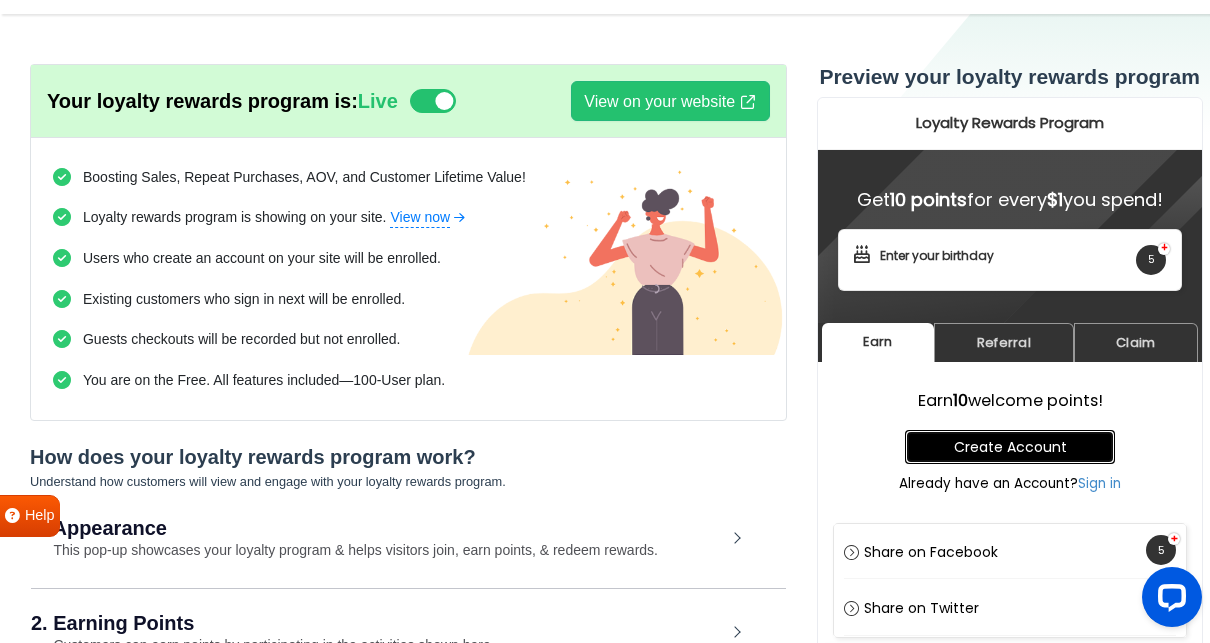 scroll, scrollTop: 0, scrollLeft: 0, axis: both 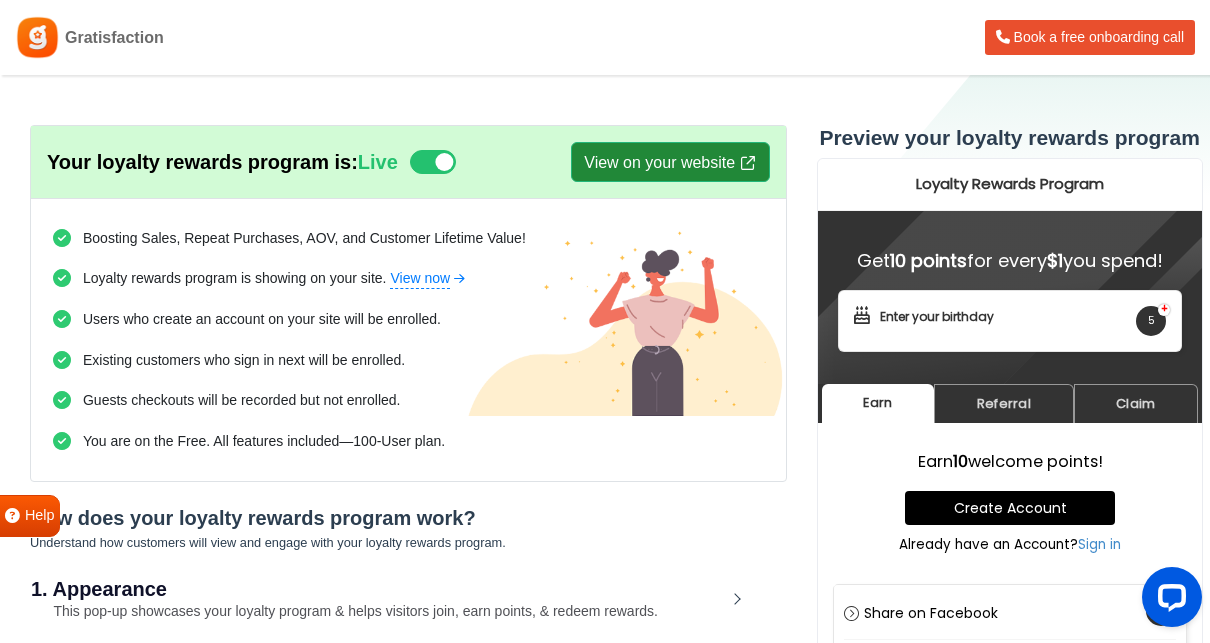 click on "View on your website" at bounding box center [670, 162] 